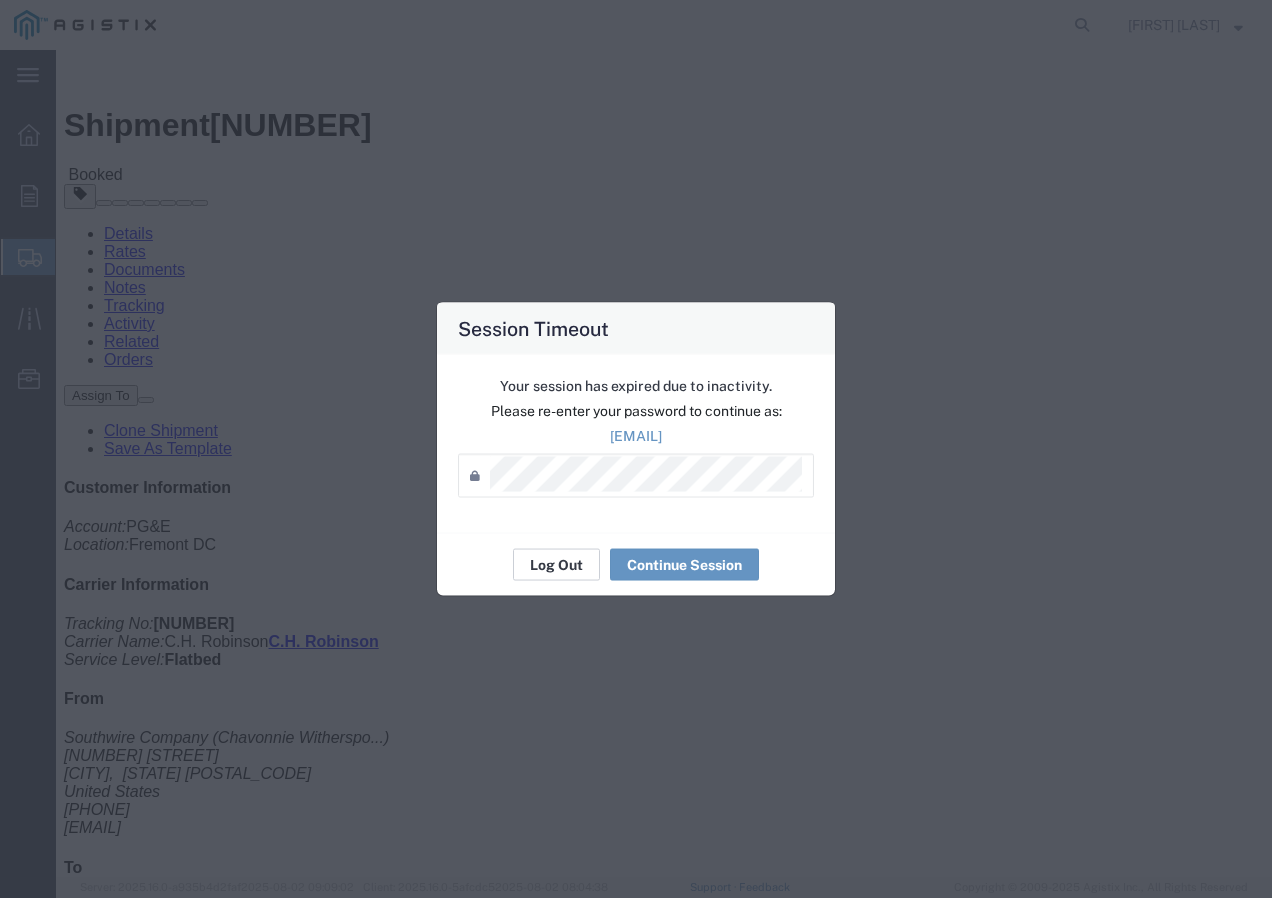scroll, scrollTop: 0, scrollLeft: 0, axis: both 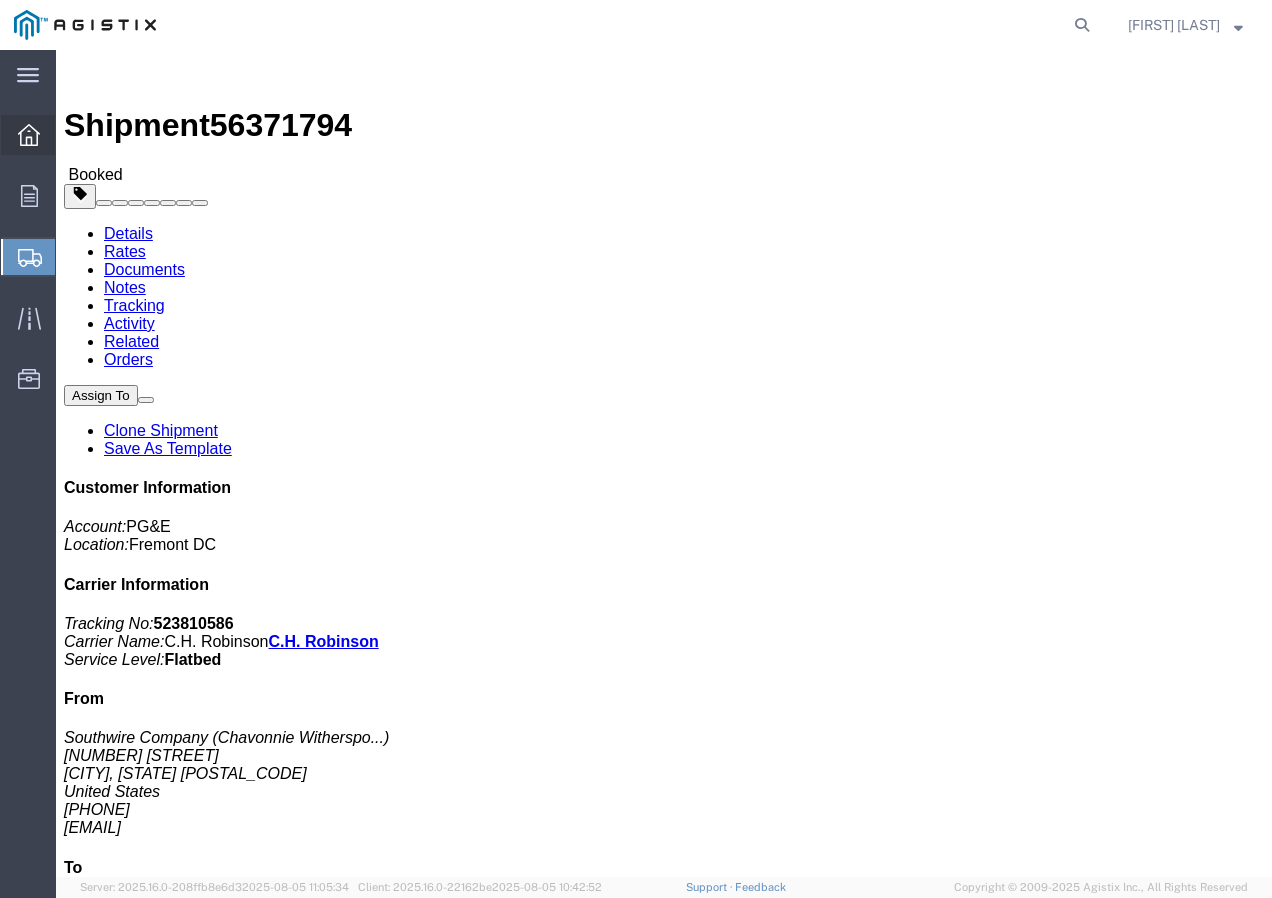 click 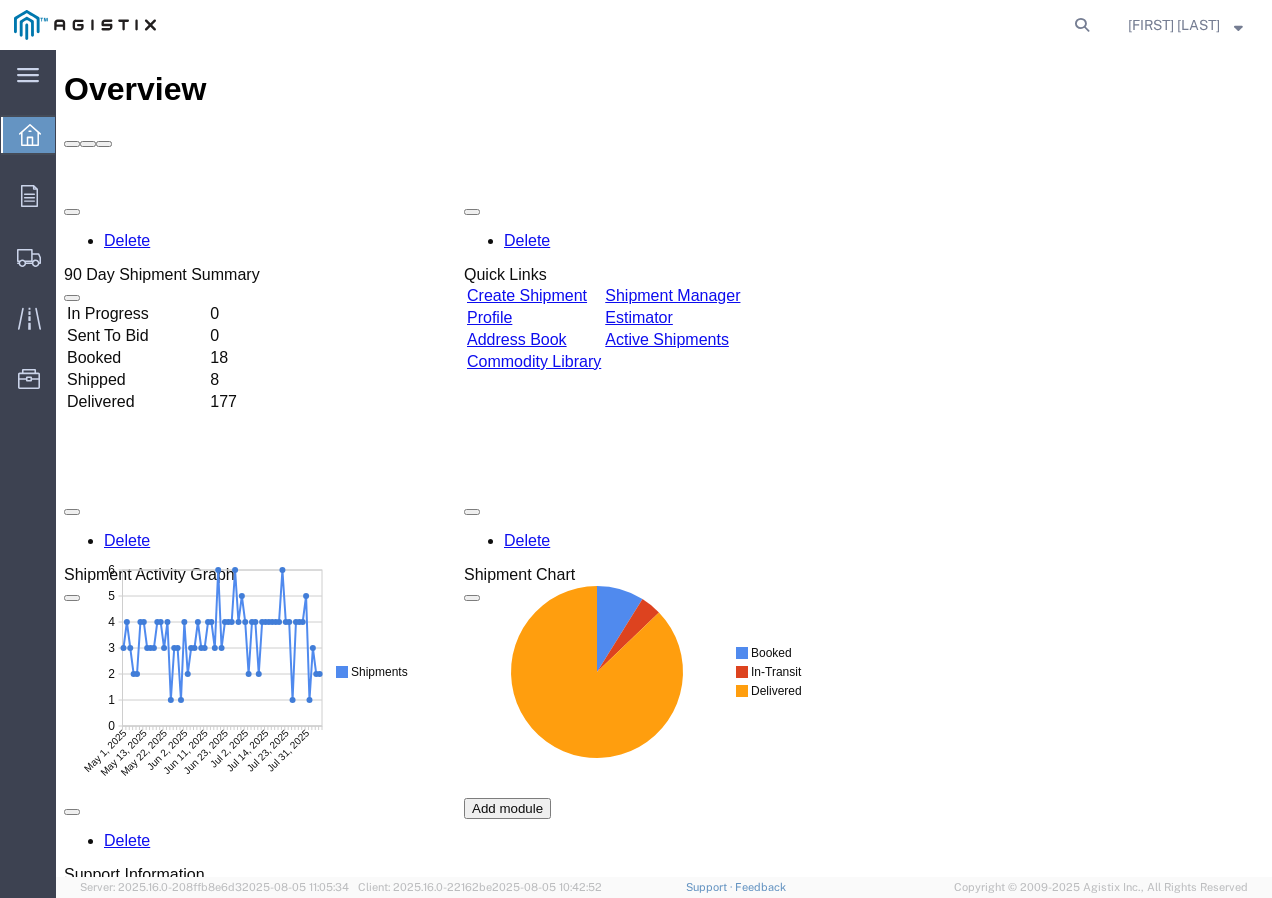 scroll, scrollTop: 0, scrollLeft: 0, axis: both 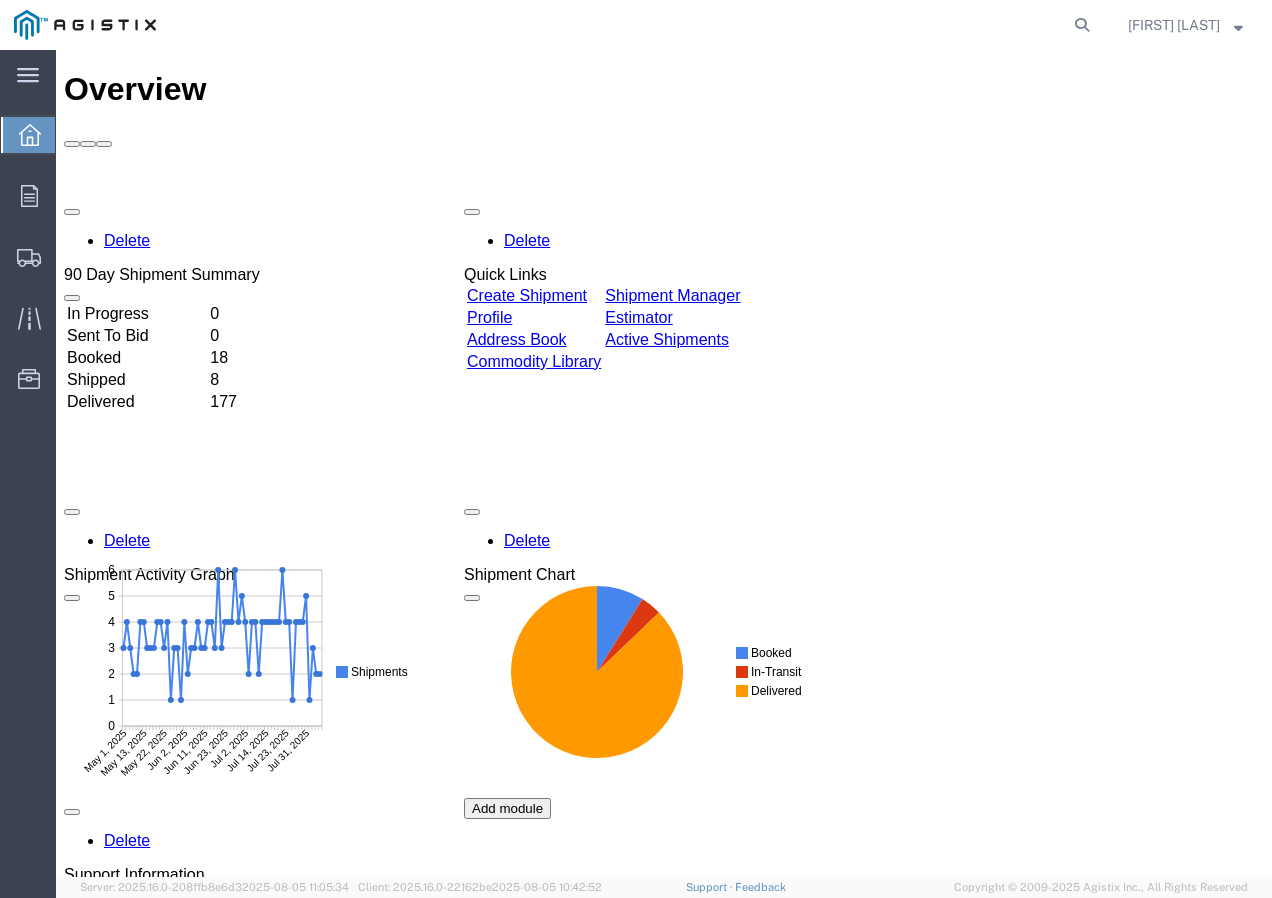 click on "Create Shipment" at bounding box center (527, 295) 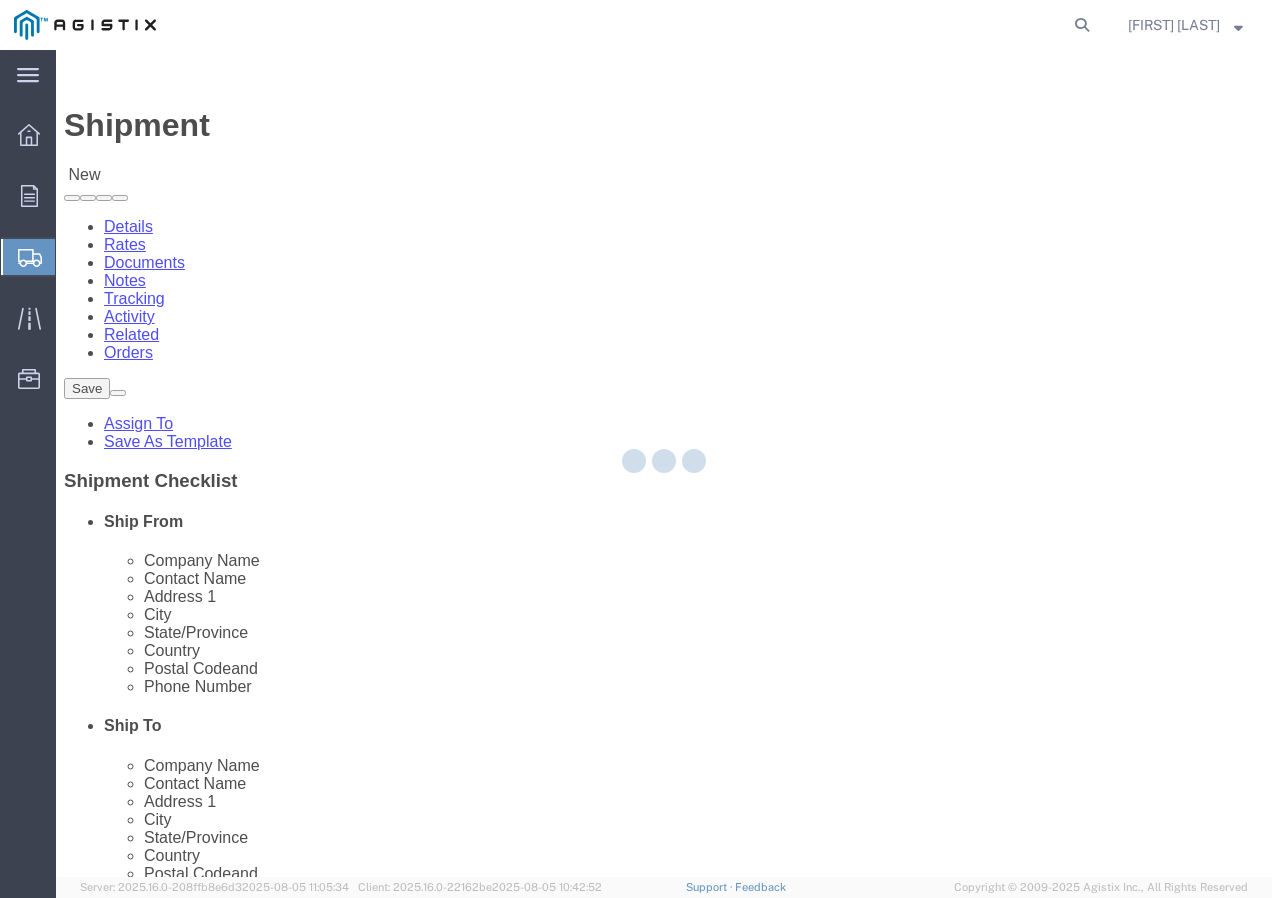 select 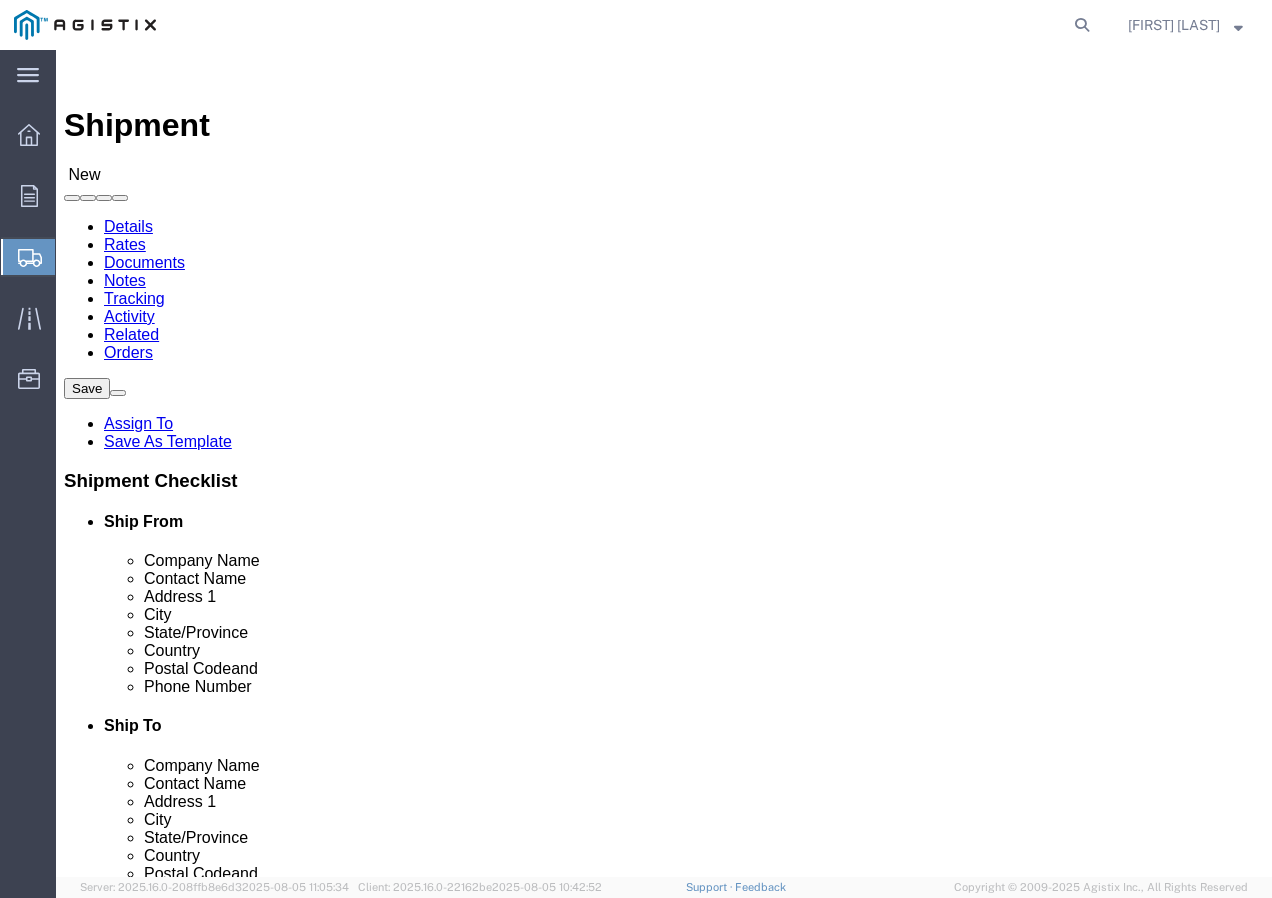 click on "Select [COMPANY] [COMPANY]" 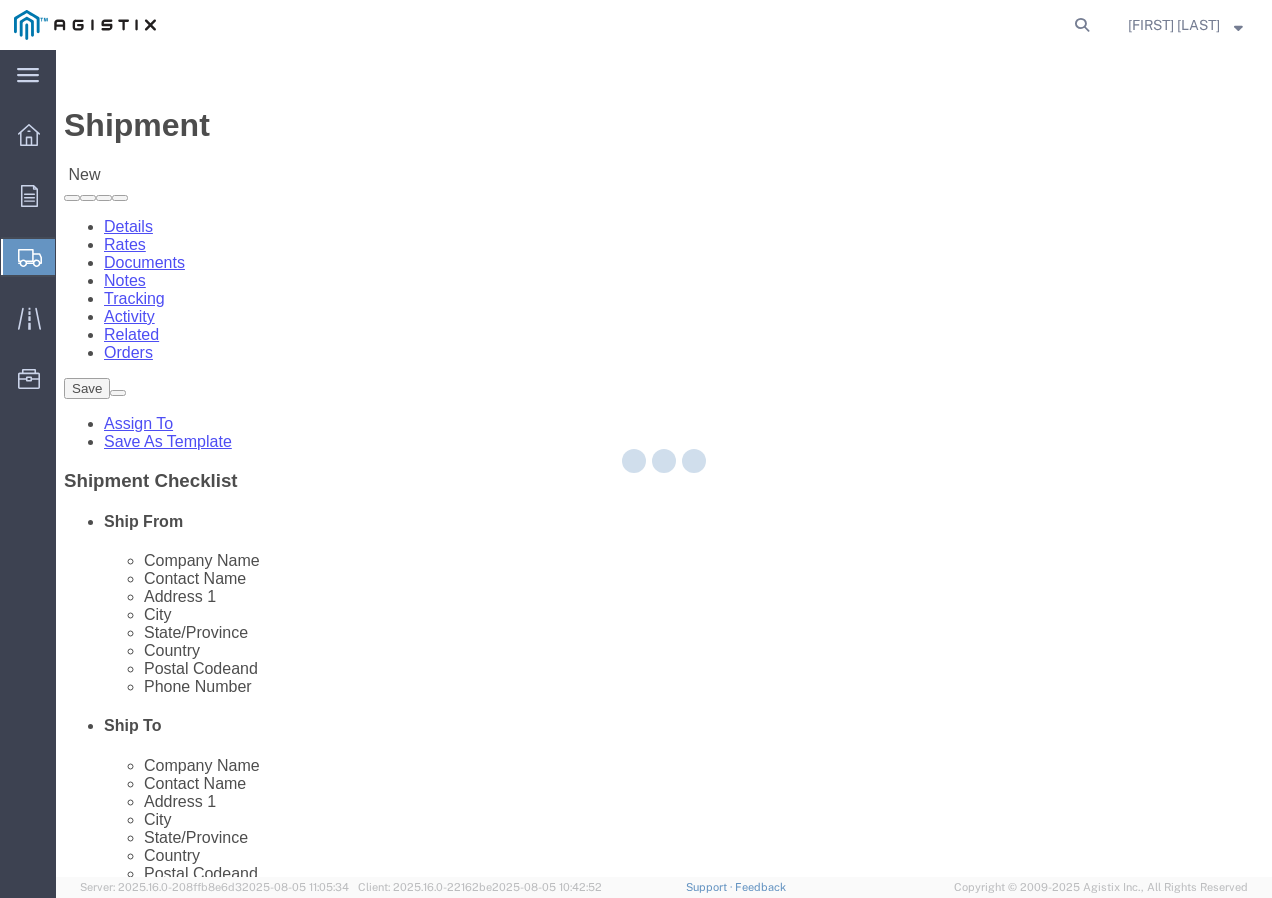type on "[COMPANY]" 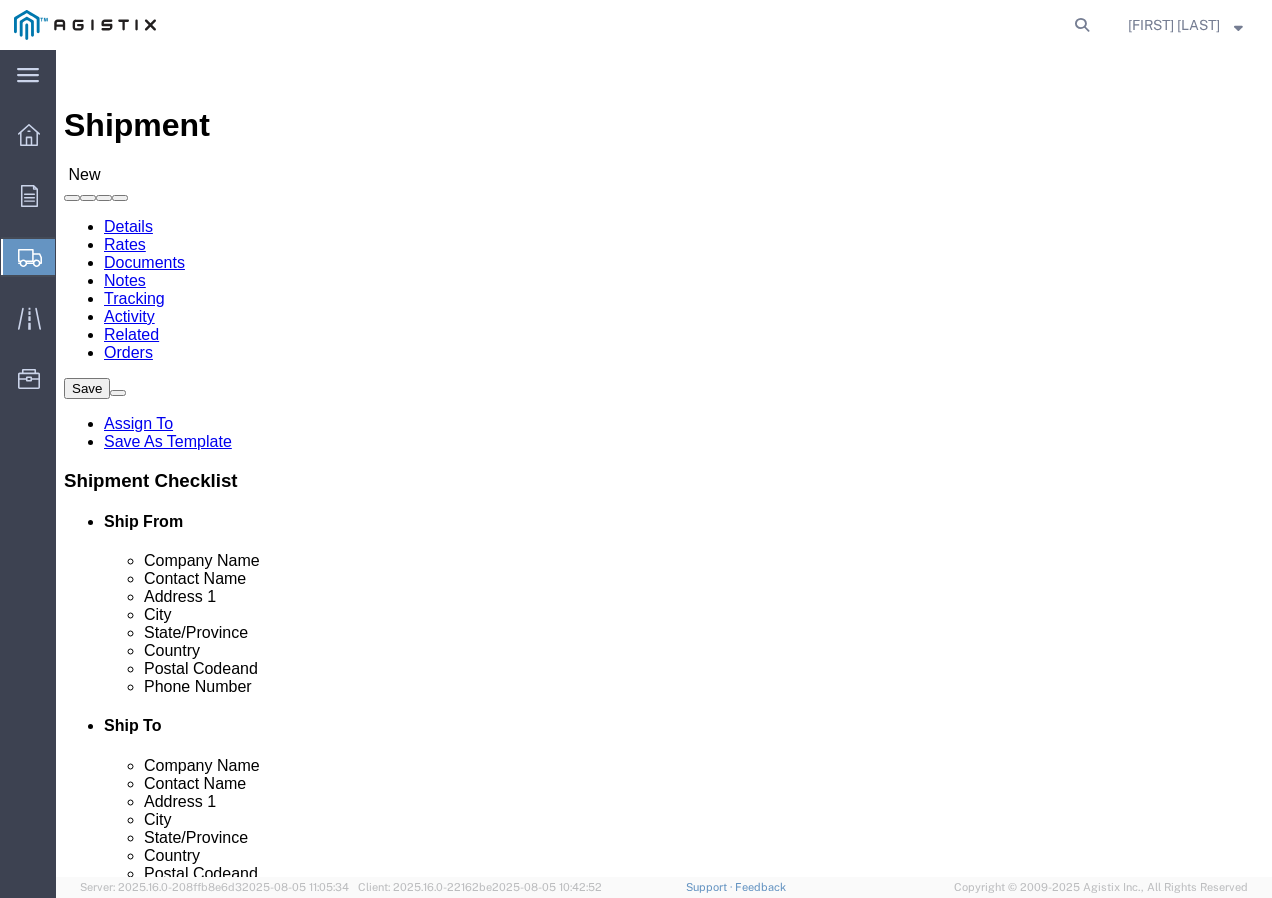 select on "CA" 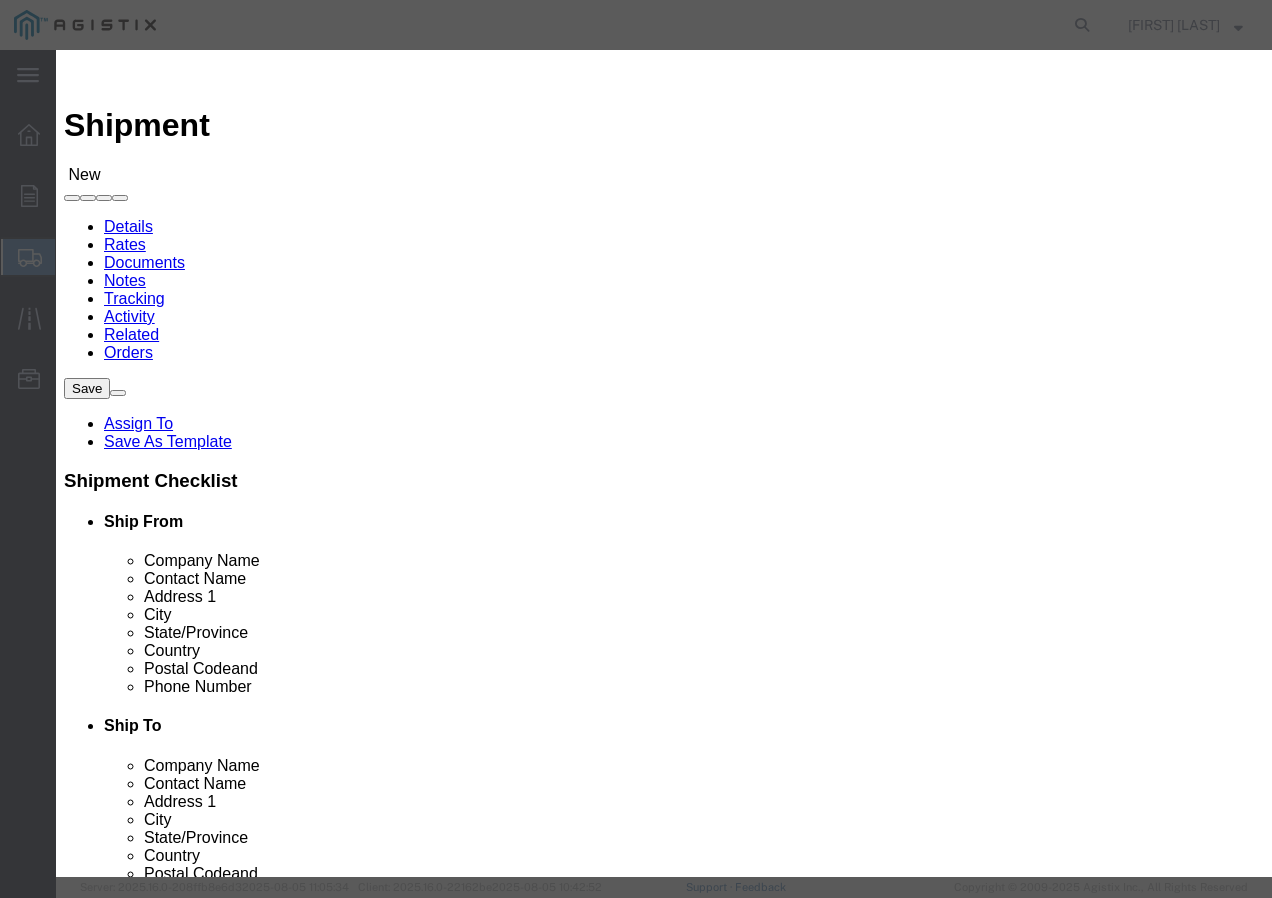 click on "Search by Address Book Name City Company Name Contact Name Country CustomerAlias DPL Days To Expire DPL Last Update DPL Status Email Address Location Type Notes Phone Number Role State Zip" 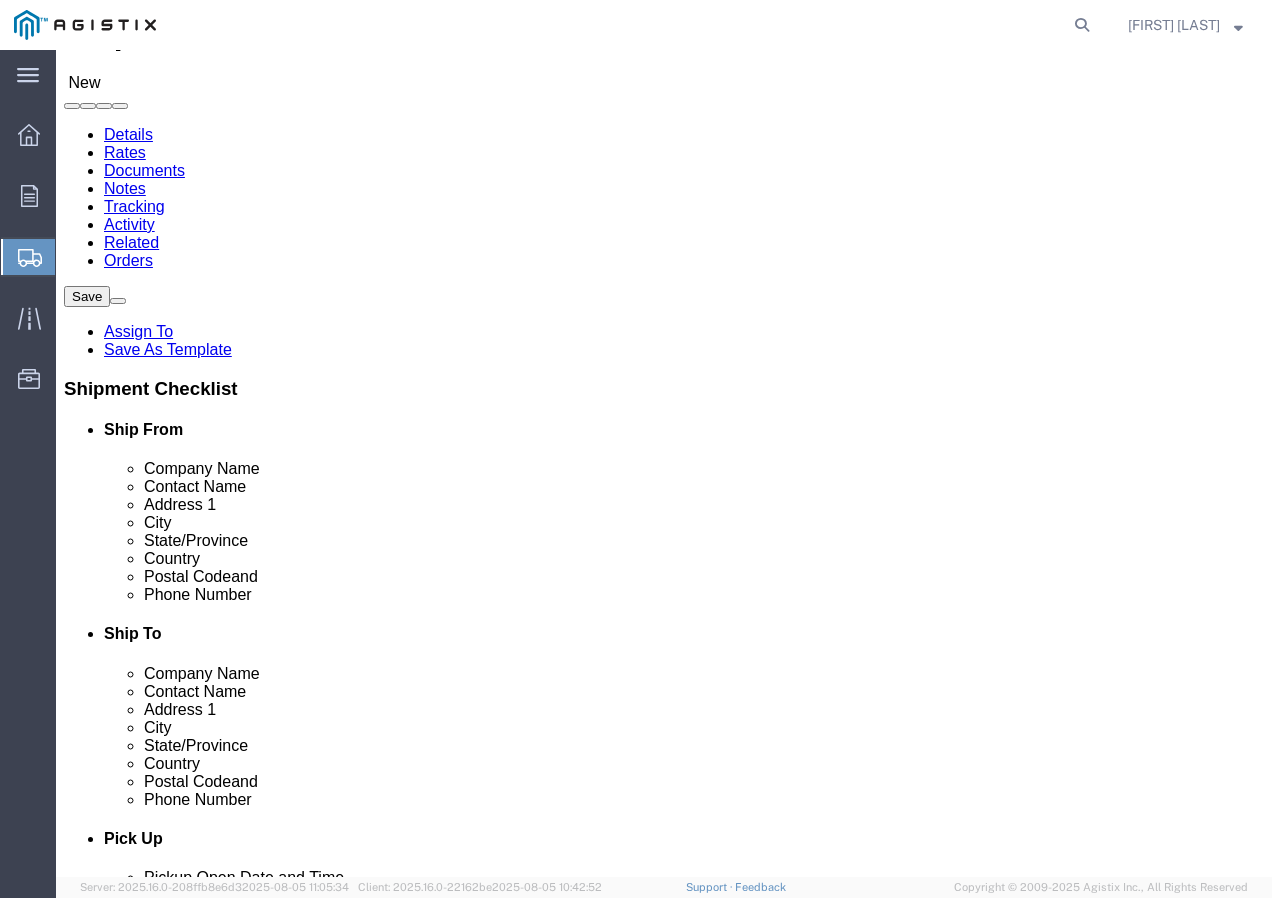 scroll, scrollTop: 100, scrollLeft: 0, axis: vertical 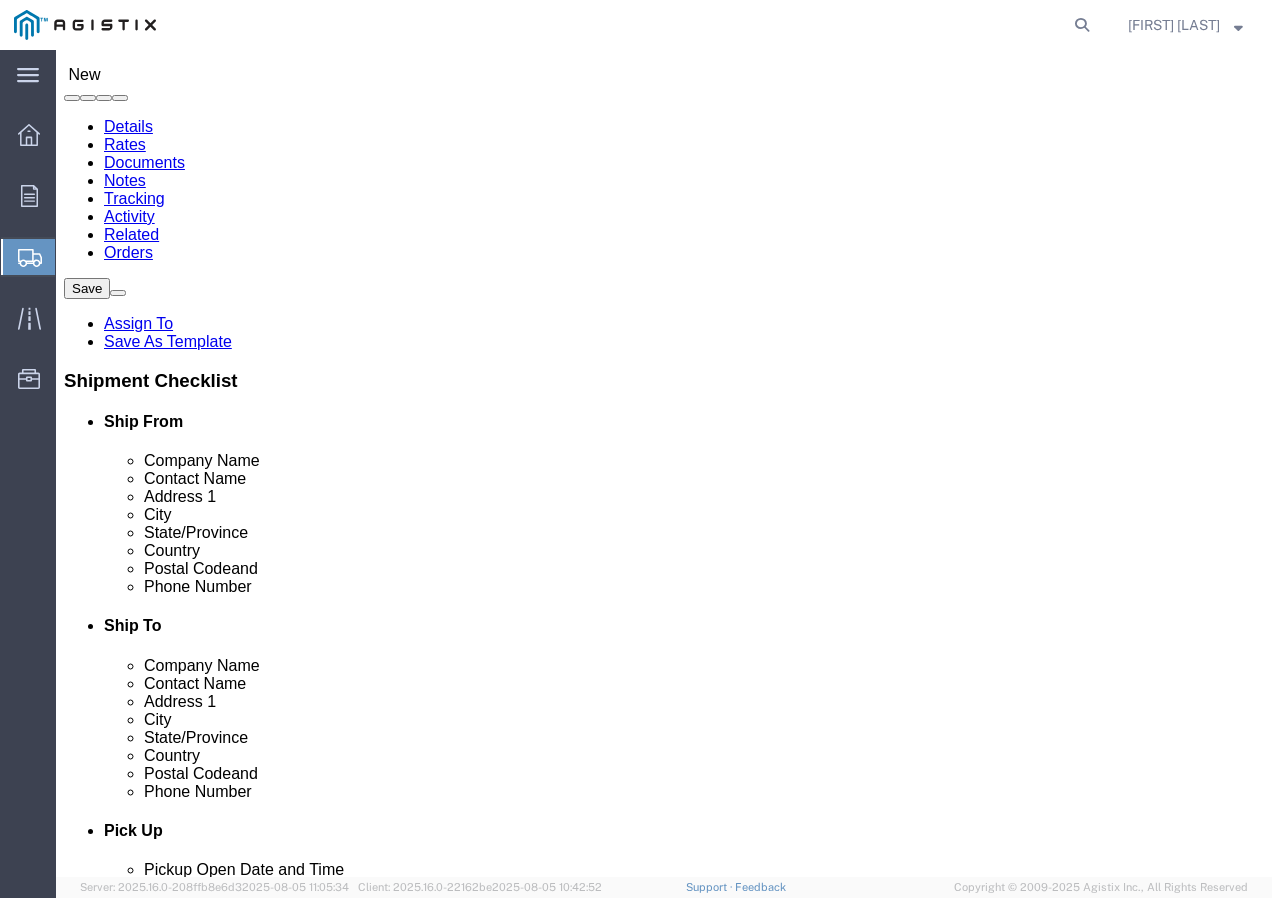 click 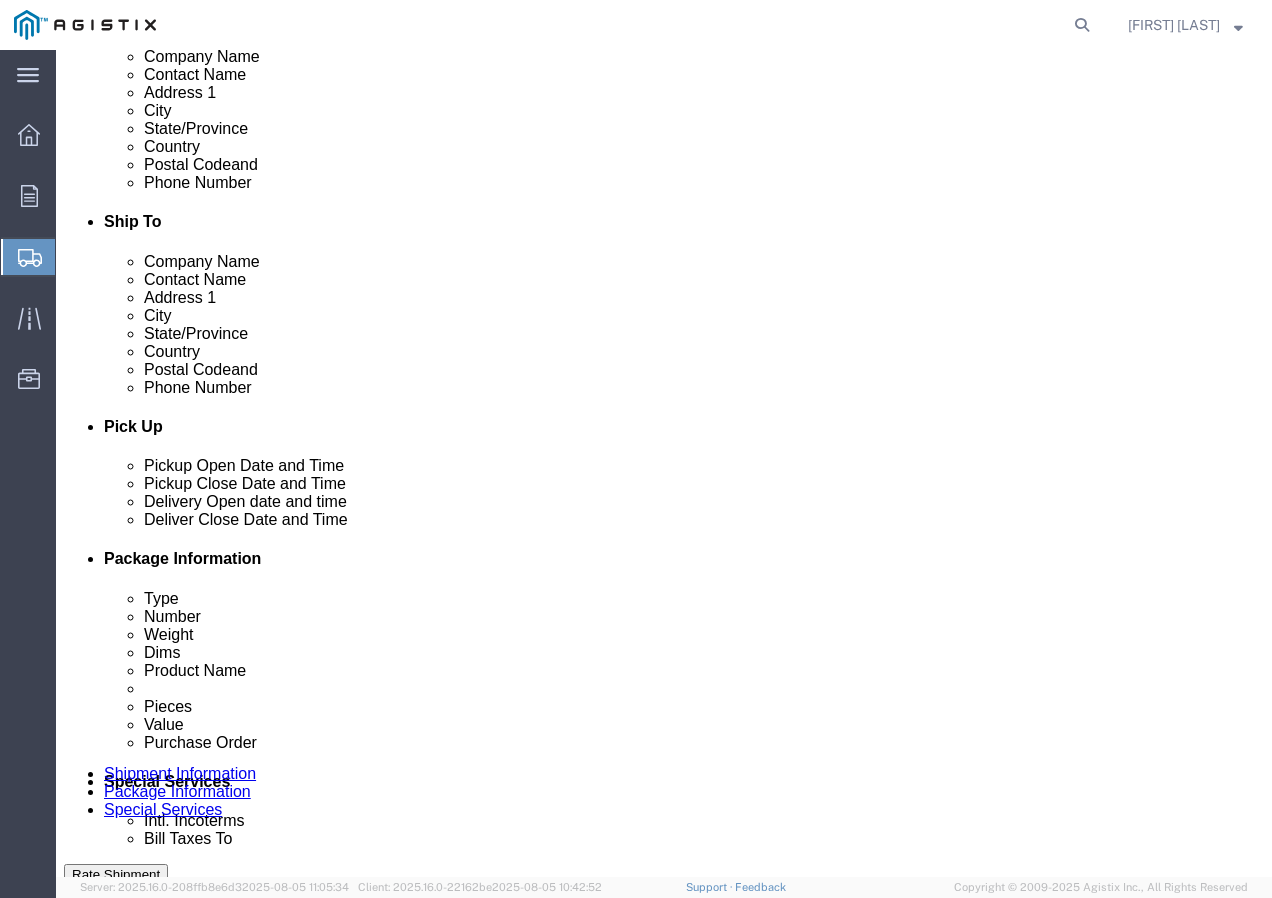 scroll, scrollTop: 600, scrollLeft: 0, axis: vertical 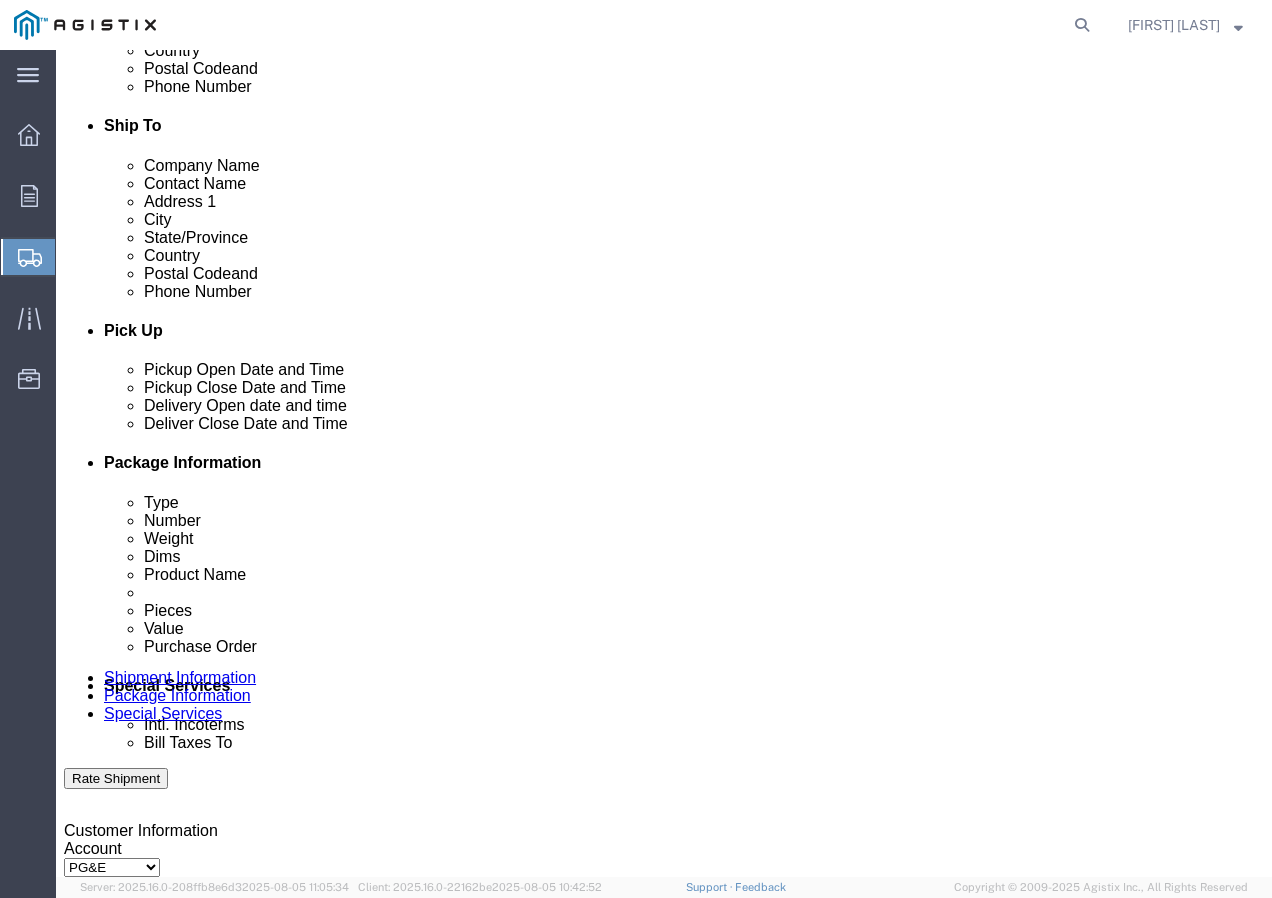 type on "[PHONE]" 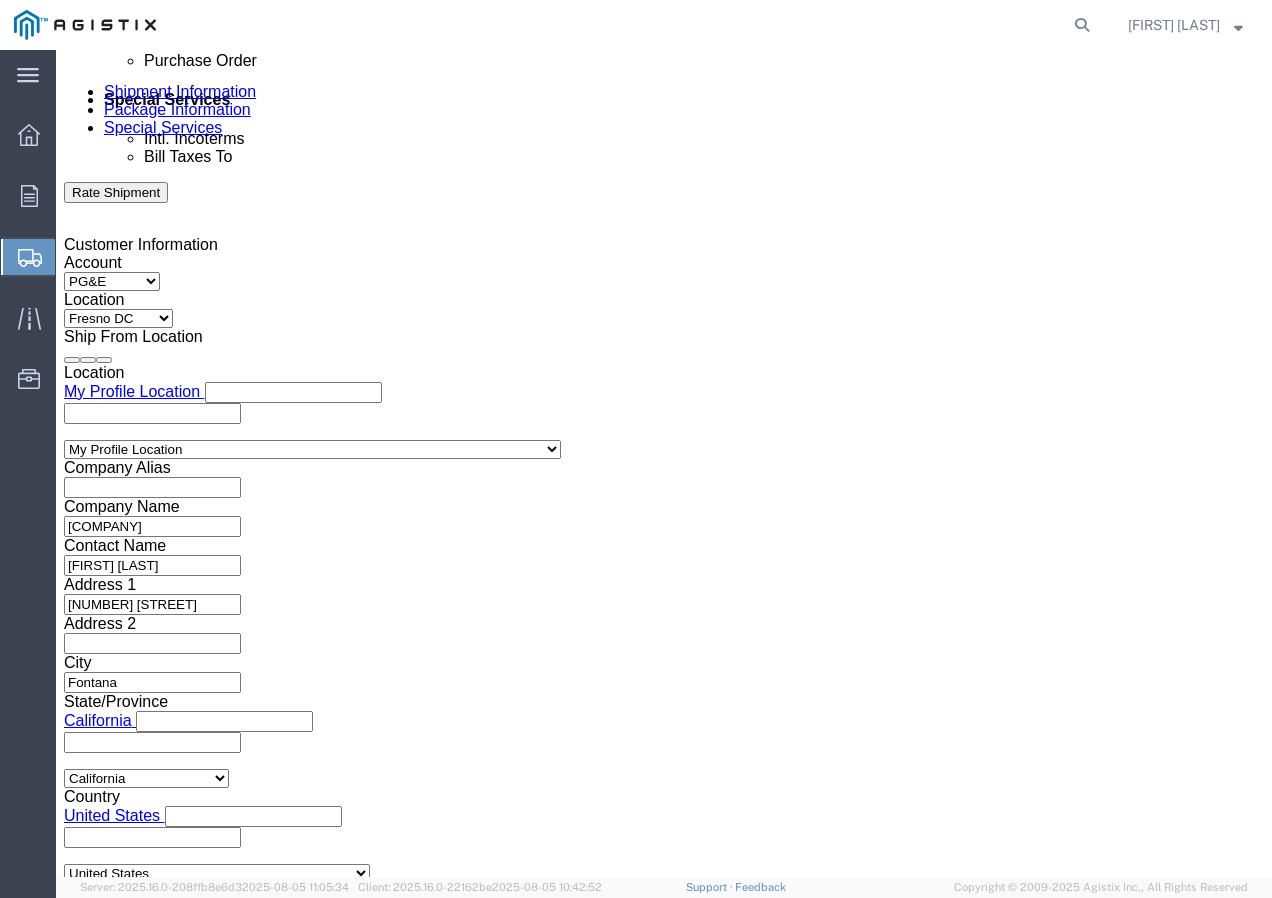 click on "9:00 AM" 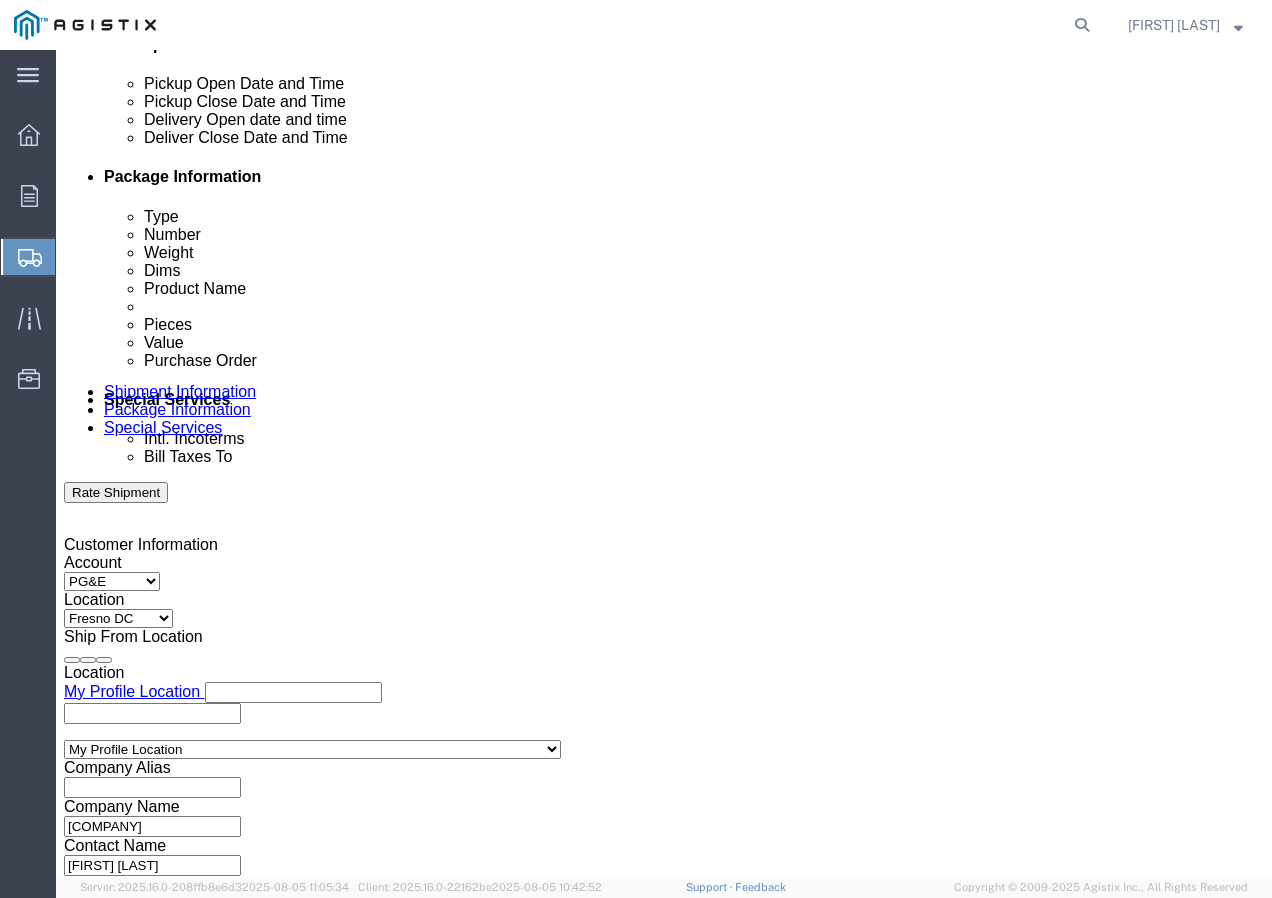 click 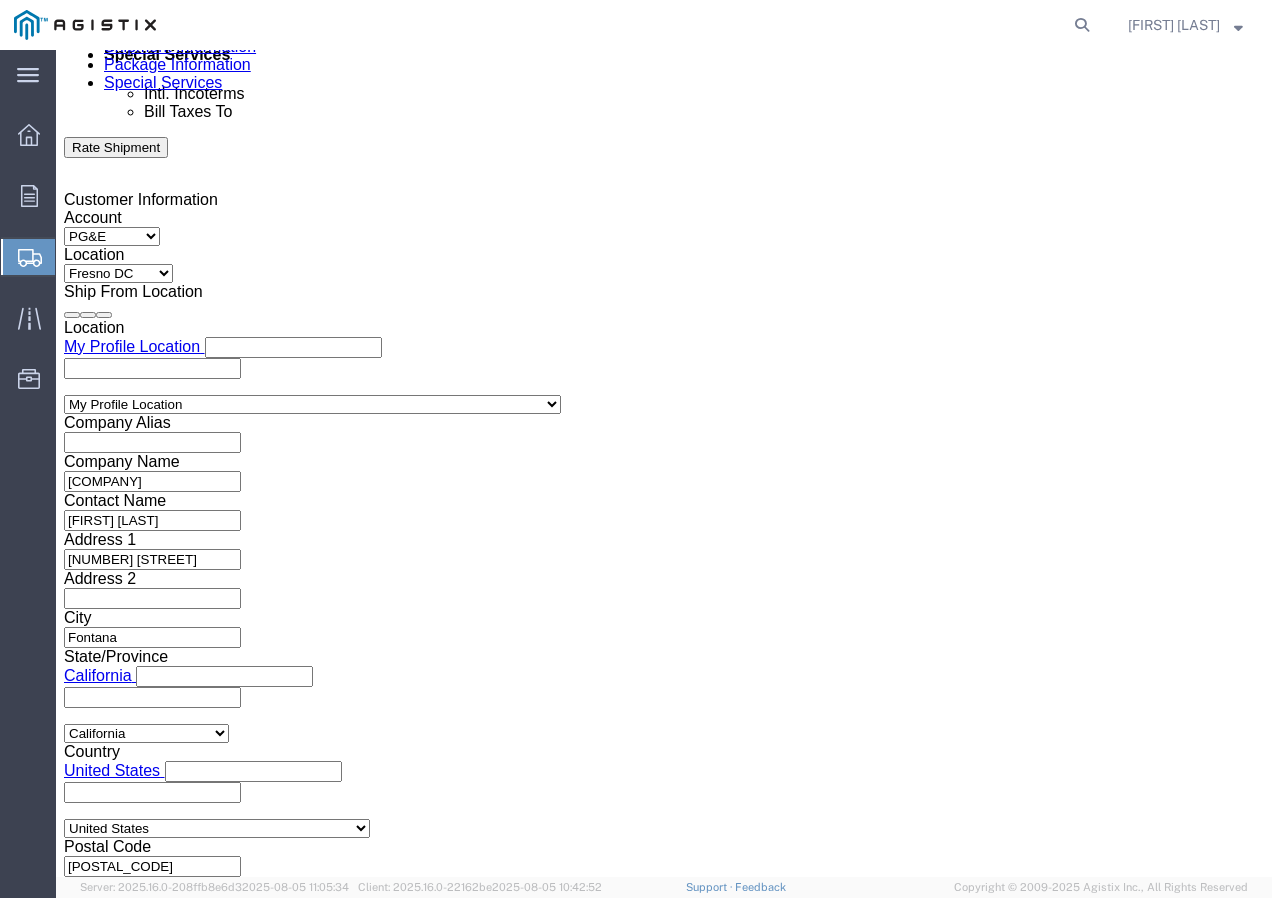 click on "Apply" 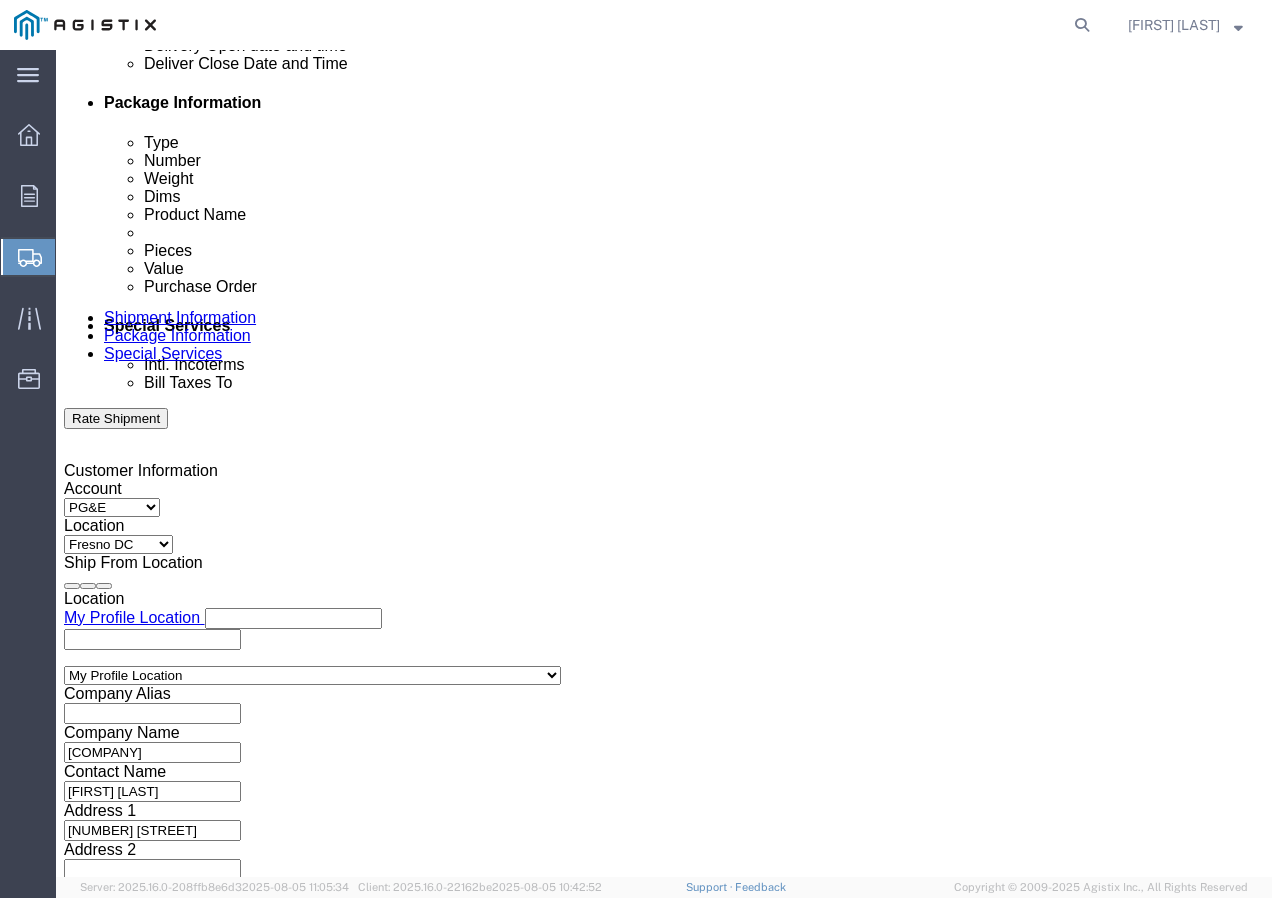 scroll, scrollTop: 931, scrollLeft: 0, axis: vertical 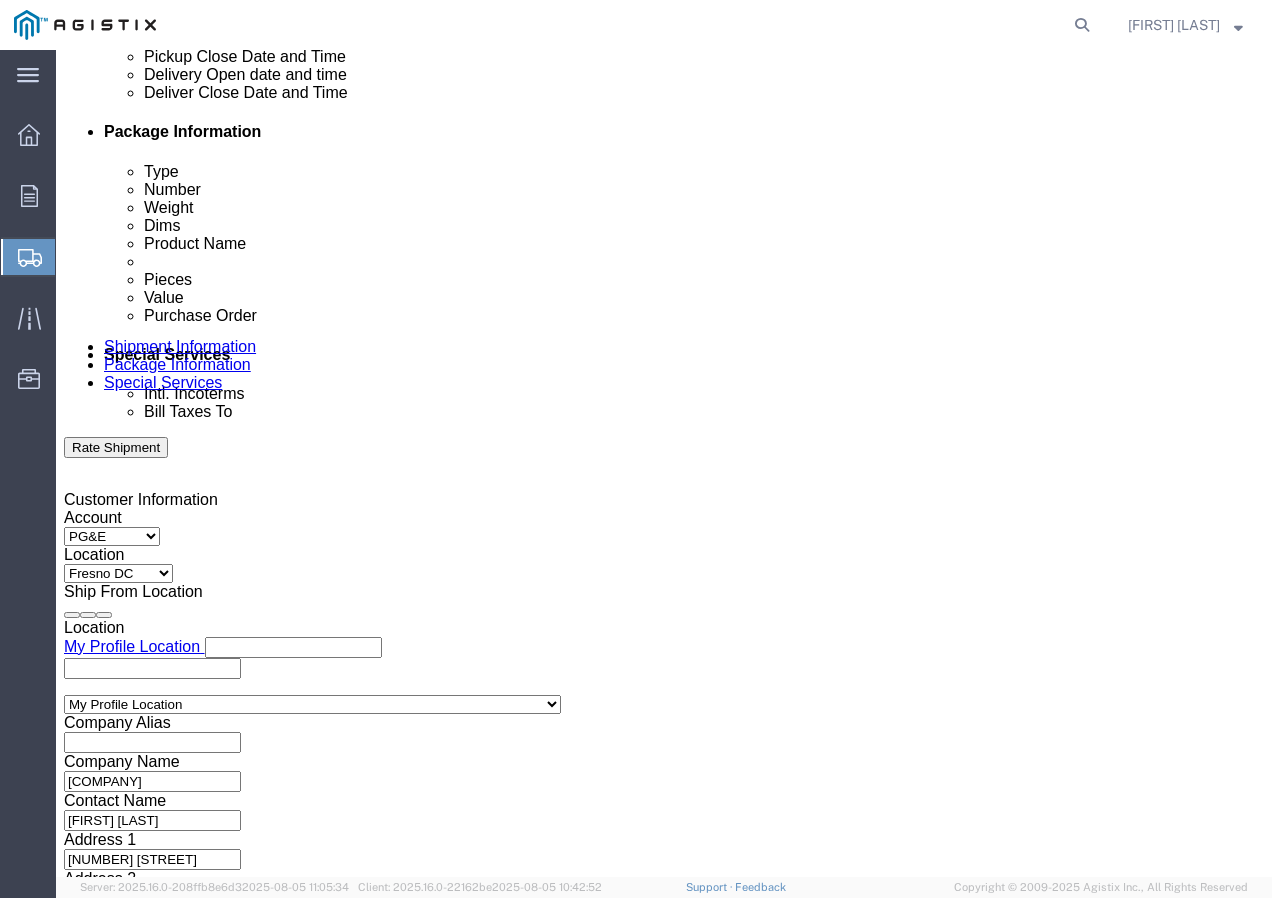 click 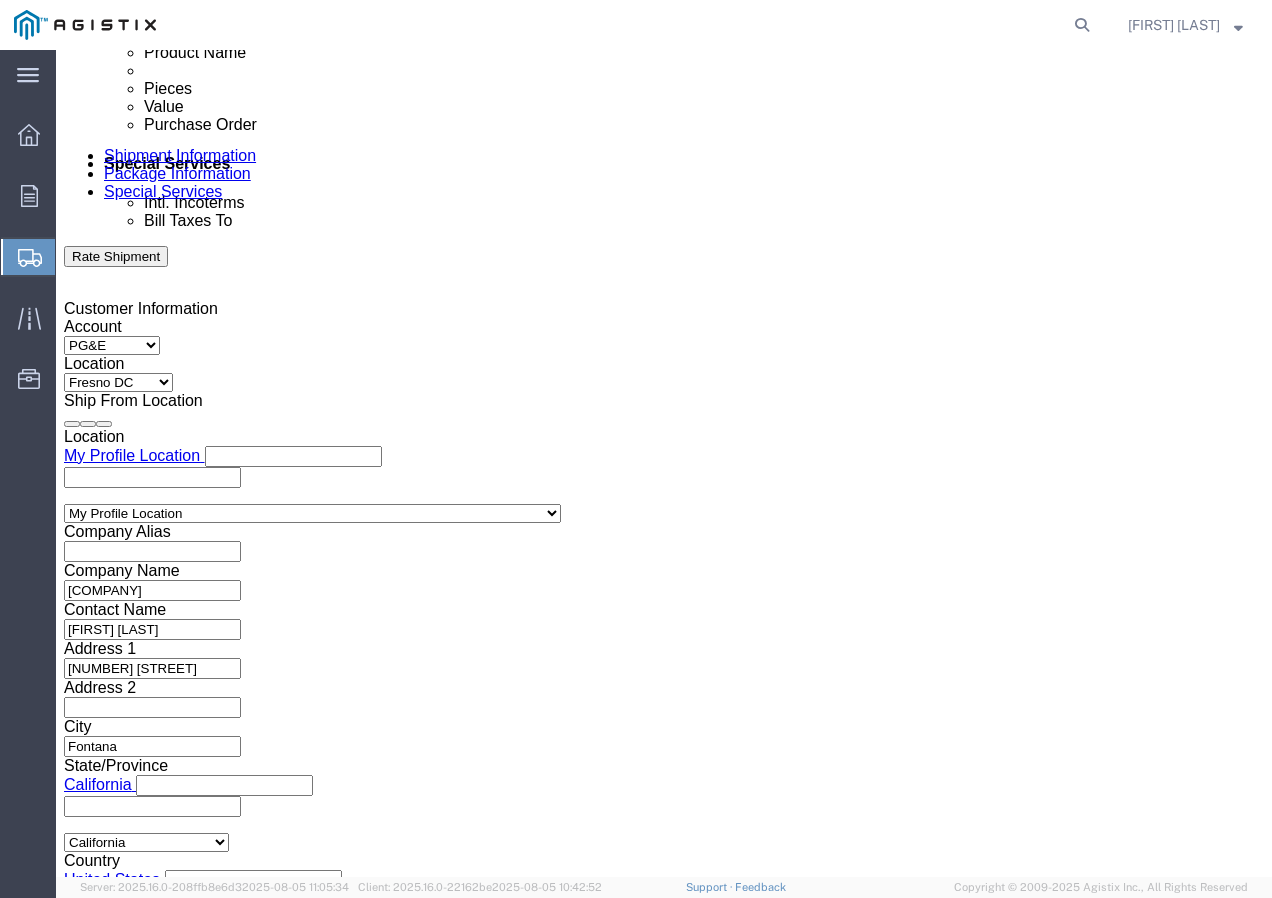 scroll, scrollTop: 1131, scrollLeft: 0, axis: vertical 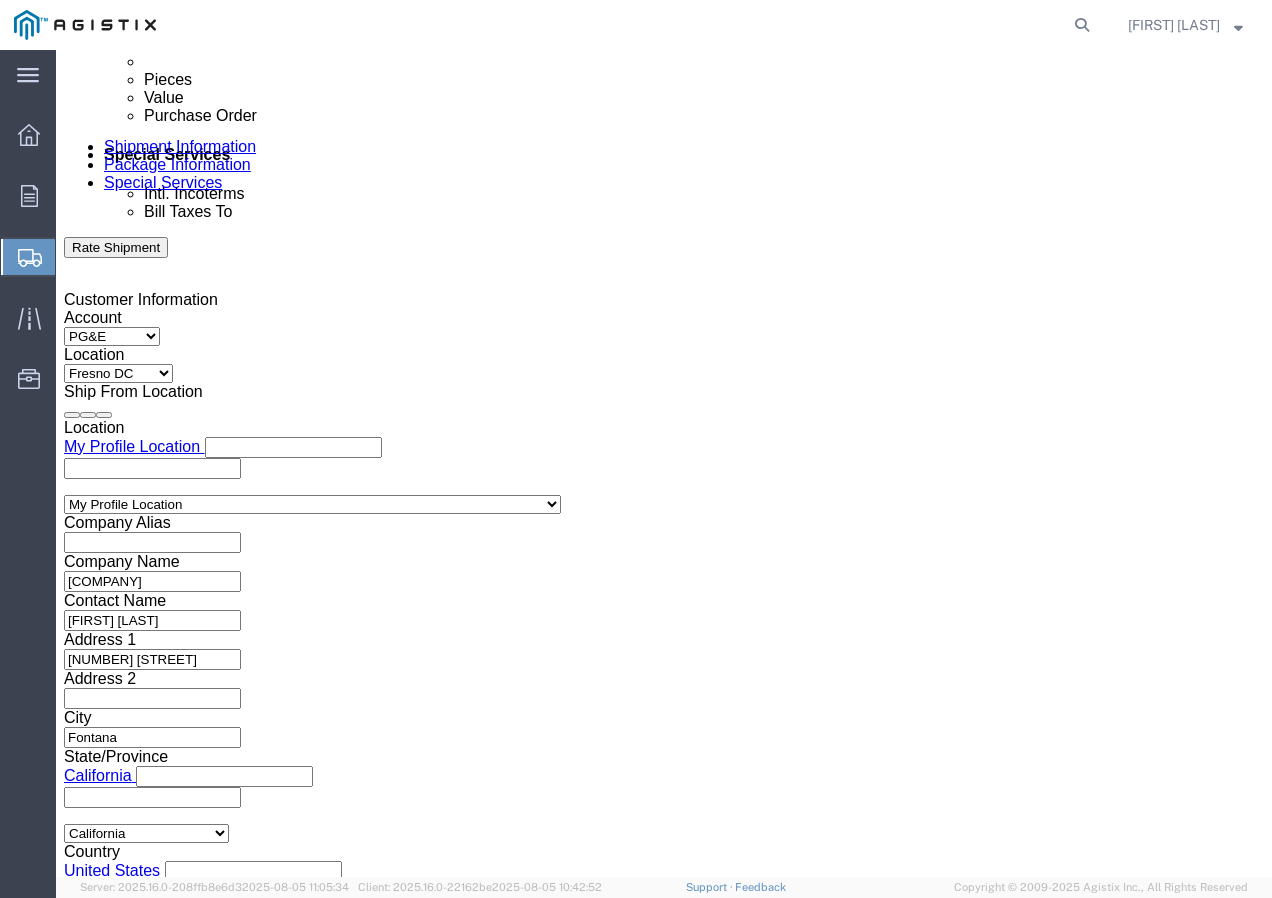 type on "7405907" 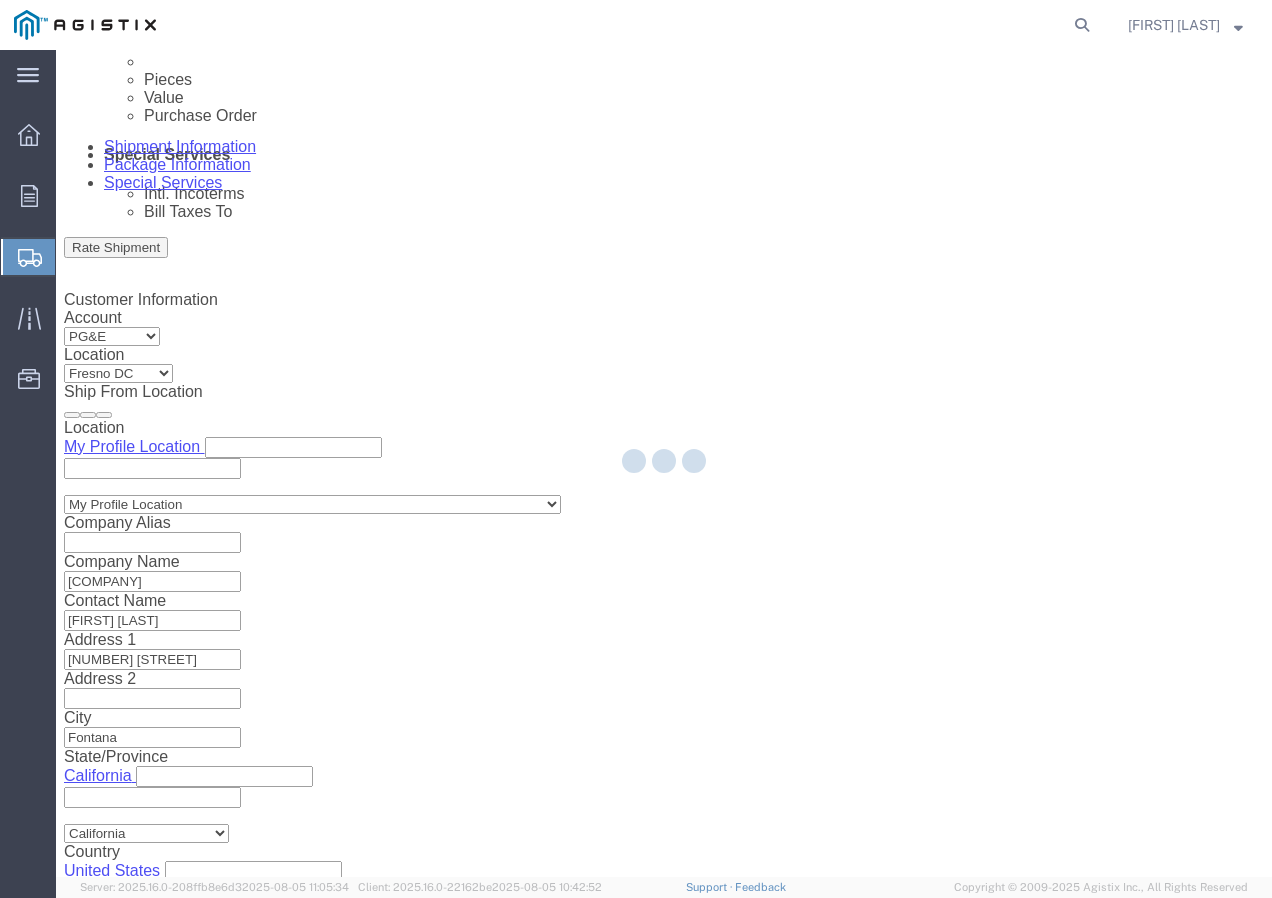 select 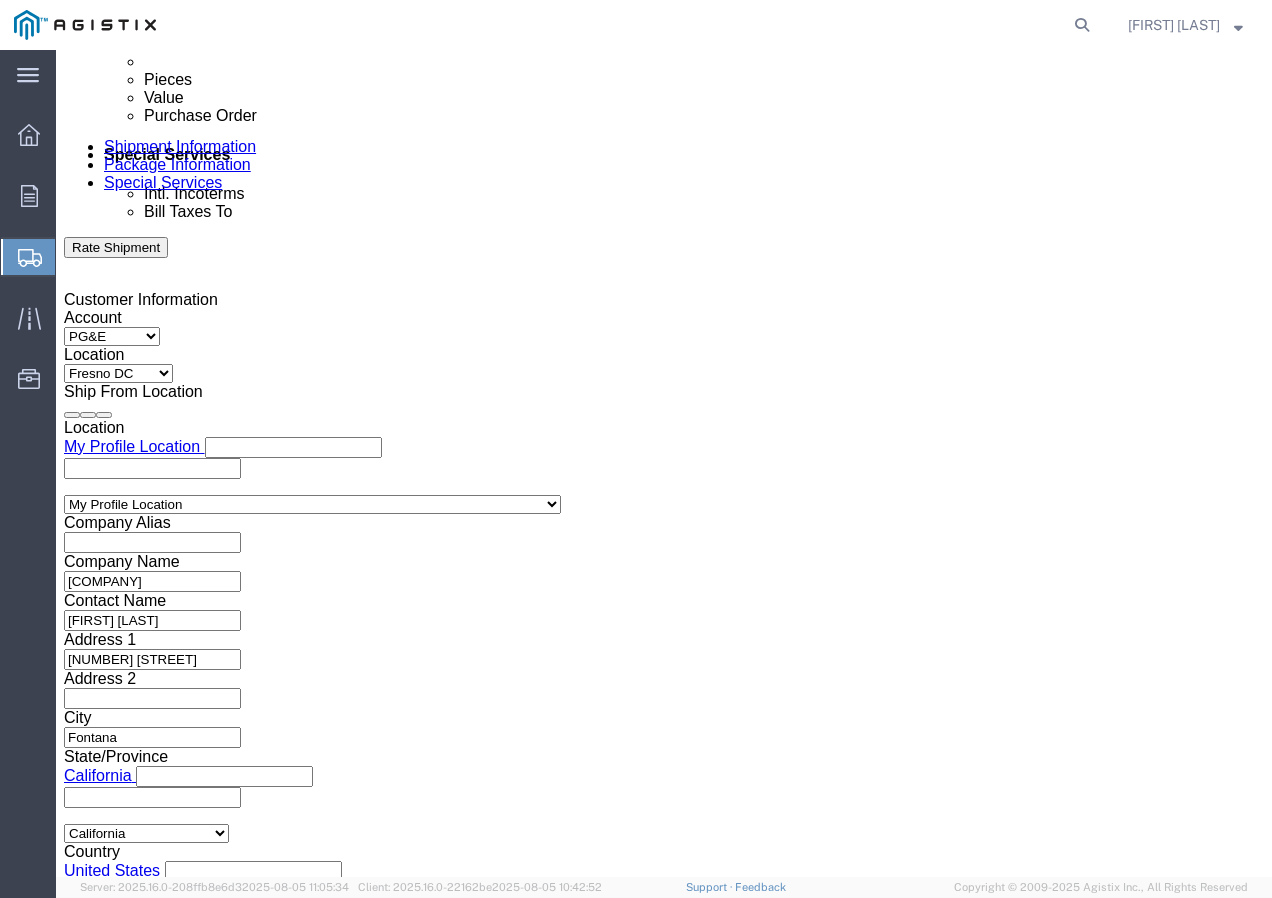 click on "Select 1-Ton (PSS) 10 Wheel 10 Yard Dump Truck 20 Yard Dump Truck Bobtail Bottom Dump Box Van Container Truck Curtain side DBL Bottom Dromedary Dry Bulk Tanker Dump End Dump Flat Bed Low Boy Lowboy 4-Axle Lowboy 5-Axle Muck Out - Mini excavator Padded Van line Pickup Pickup Truck (1 ton) Pickup Truck (2 ton) Pickup/PSS Portable Sub and Dredge Puri-Vac Refrigerated Trailer Resin Resin Car Rocket Launcher Roll-Off Truck Semi Bottom Standard Dry Van Step Deck Straight Super 10 Super Dump Tanker Transfer Truck Vacuum Truck" 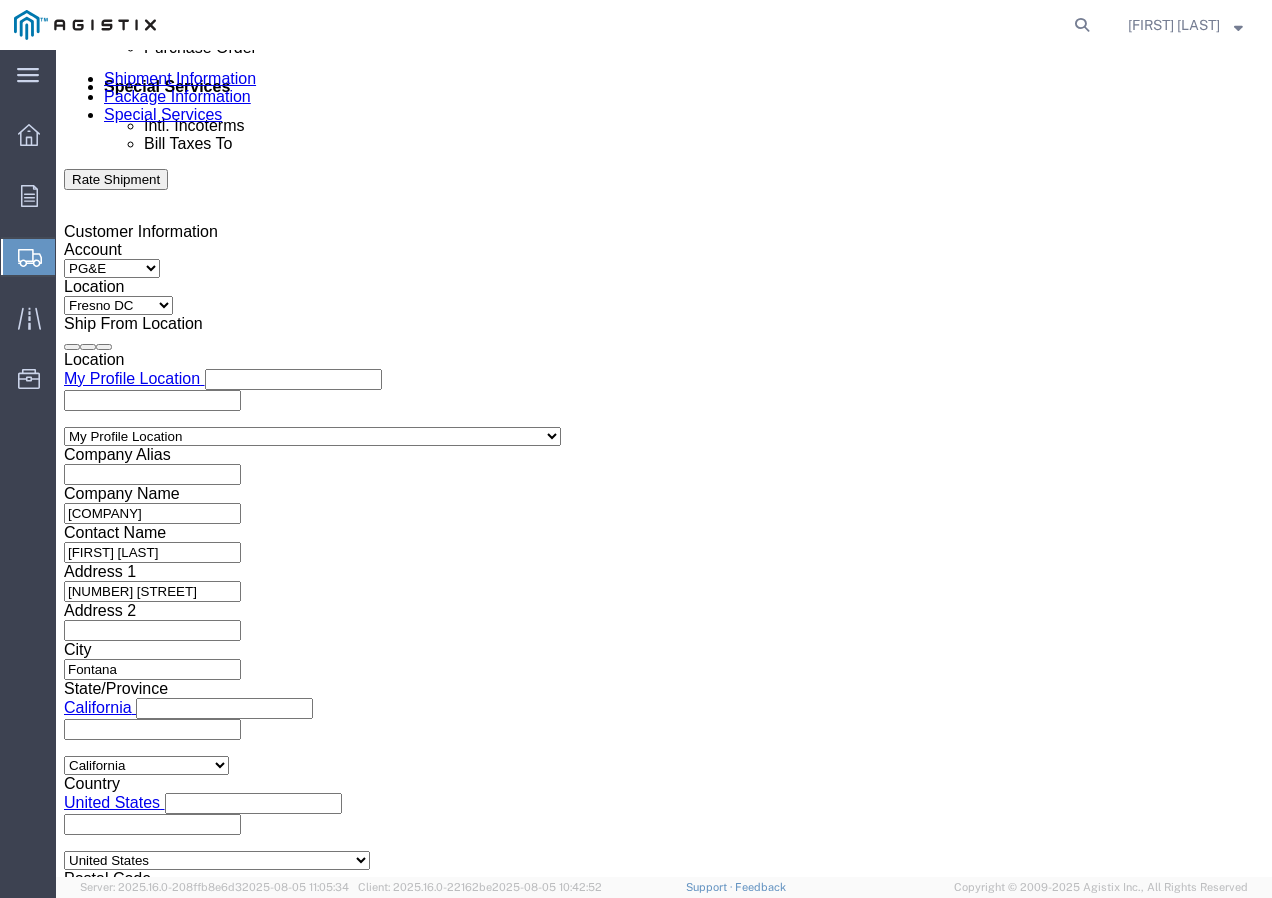 scroll, scrollTop: 1231, scrollLeft: 0, axis: vertical 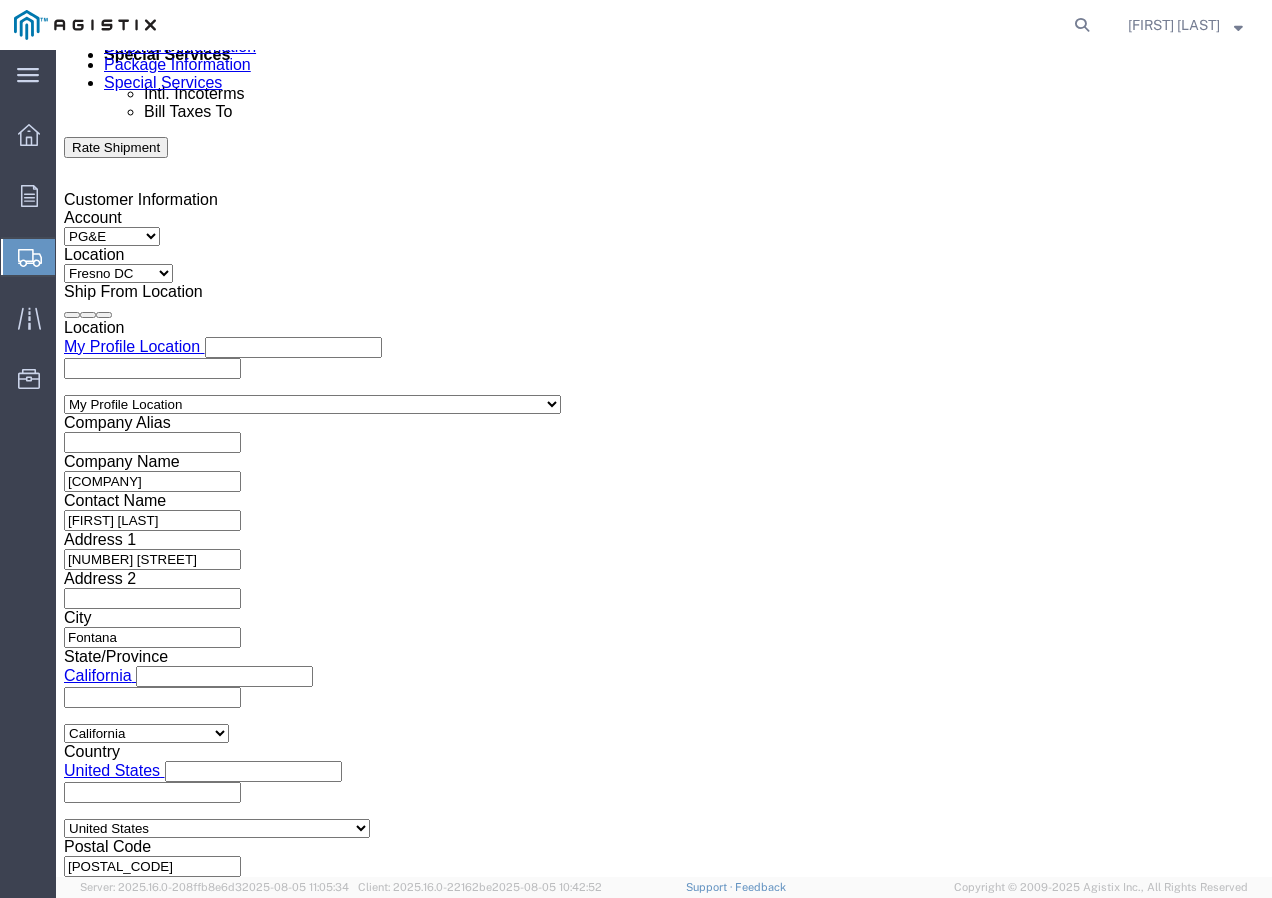 click on "Continue" 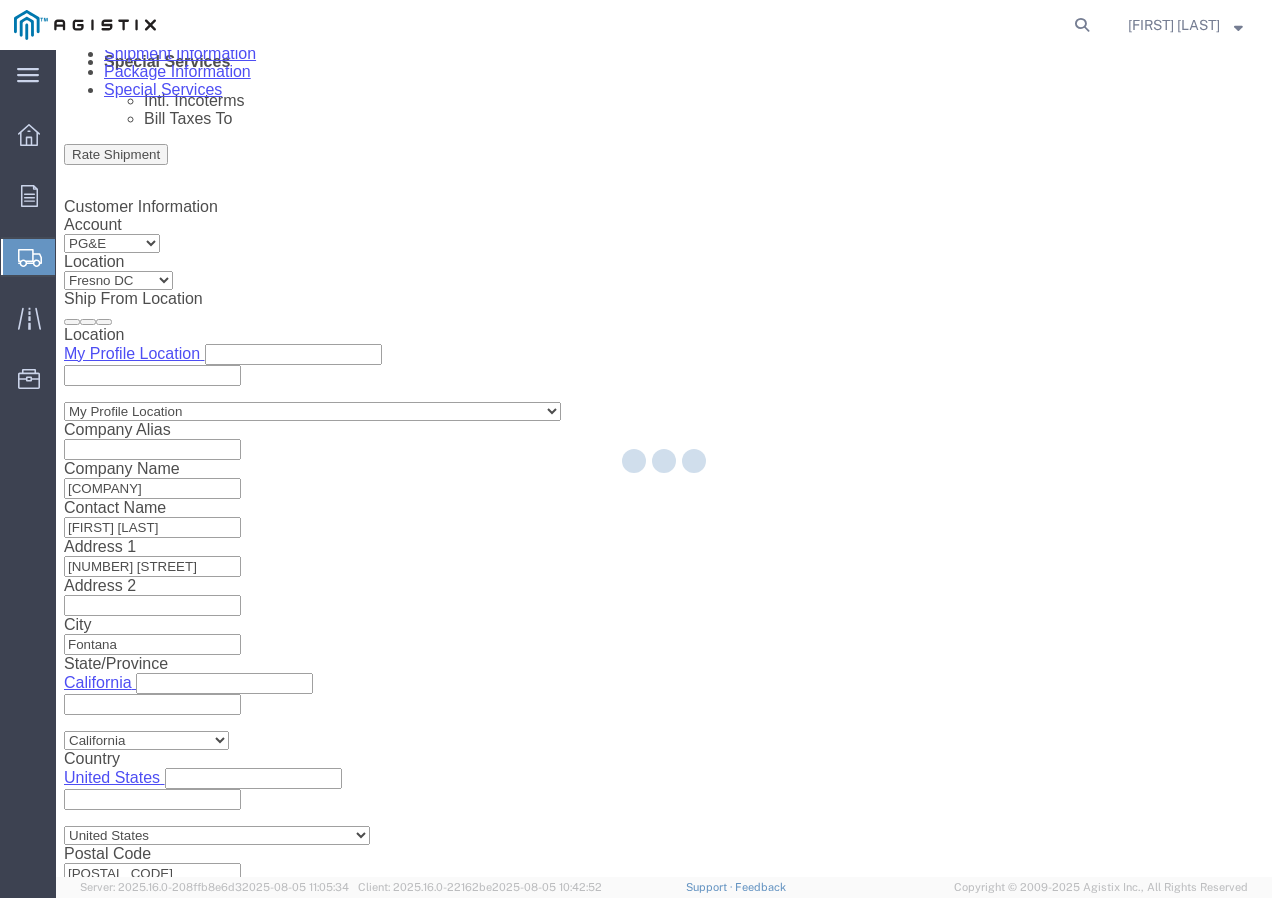 scroll, scrollTop: 0, scrollLeft: 0, axis: both 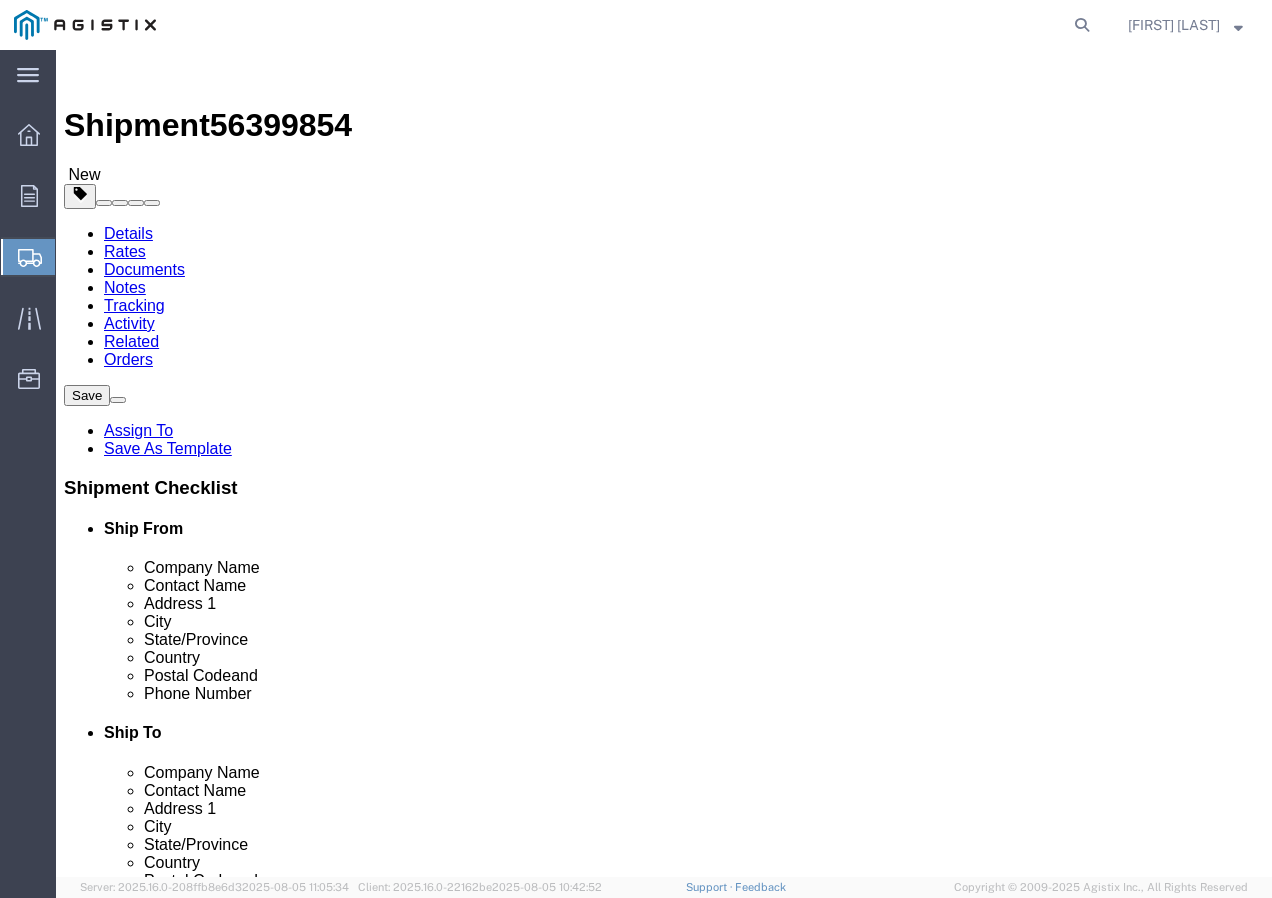click on "Select Bulk Bundle(s) Cardboard Box(es) Carton(s) Crate(s) Drum(s) (Fiberboard) Drum(s) (Metal) Drum(s) (Plastic) Envelope Naked Cargo (UnPackaged) Pallet(s) Oversized (Not Stackable) Pallet(s) Oversized (Stackable) Pallet(s) Standard (Not Stackable) Pallet(s) Standard (Stackable) Roll(s) Your Packaging" 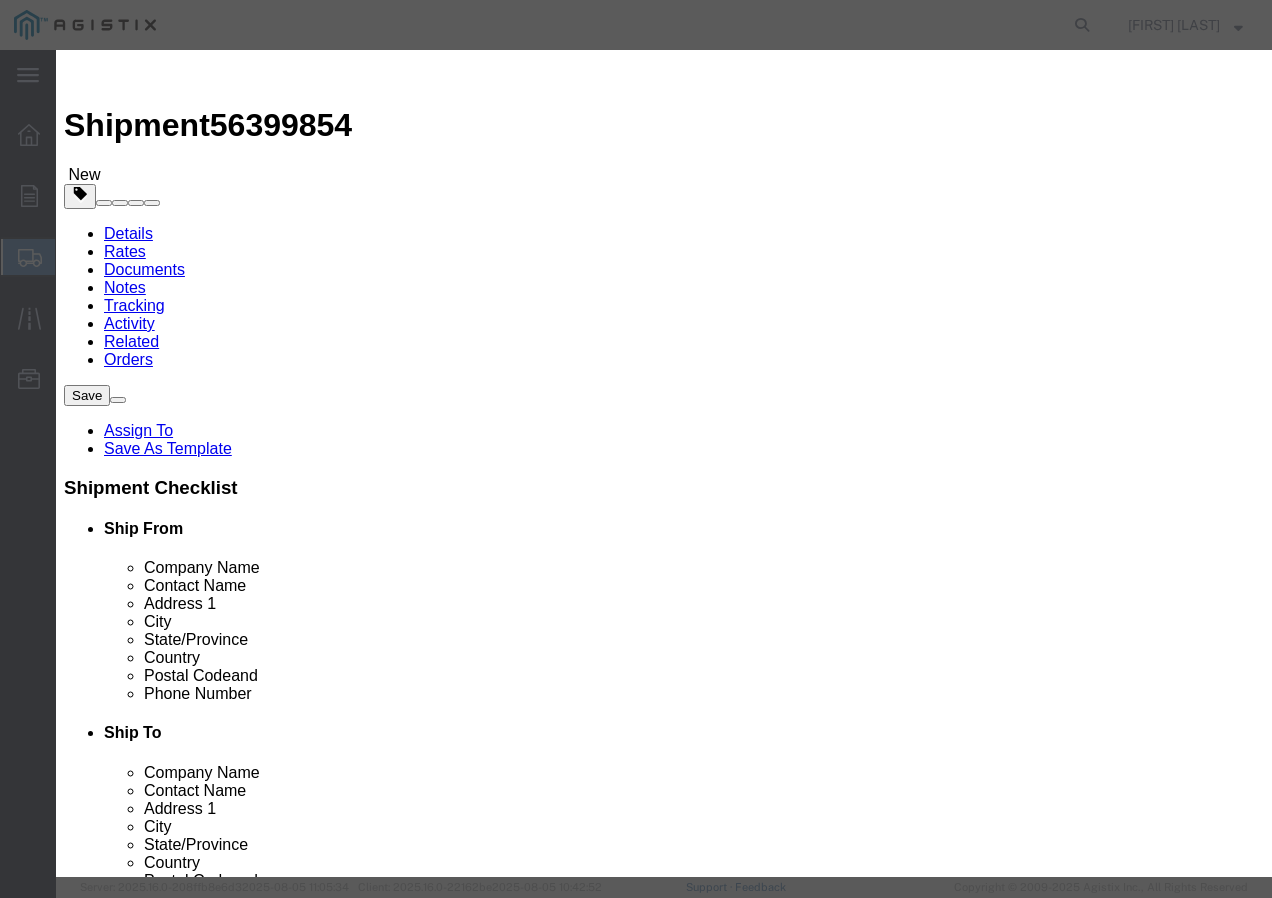click 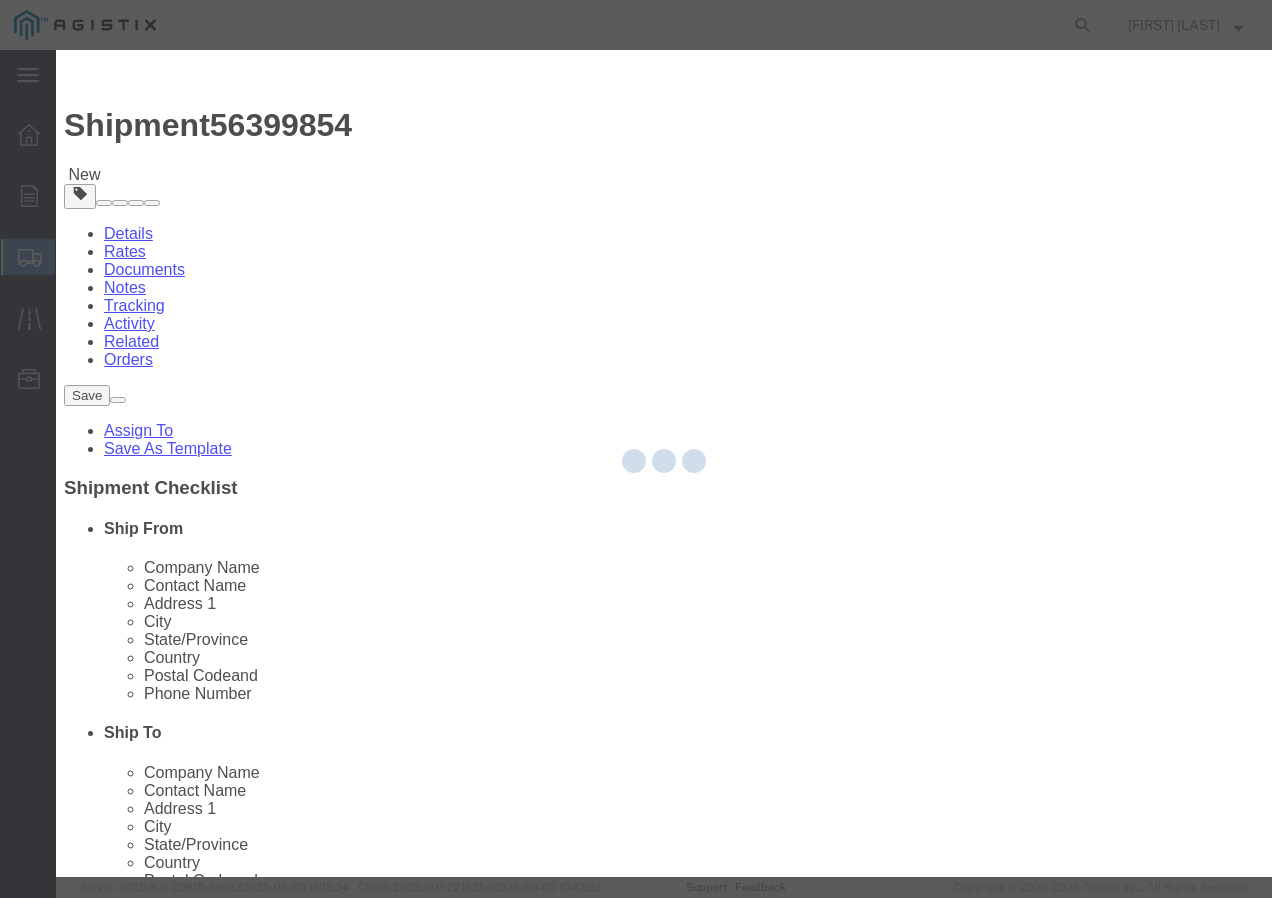 type 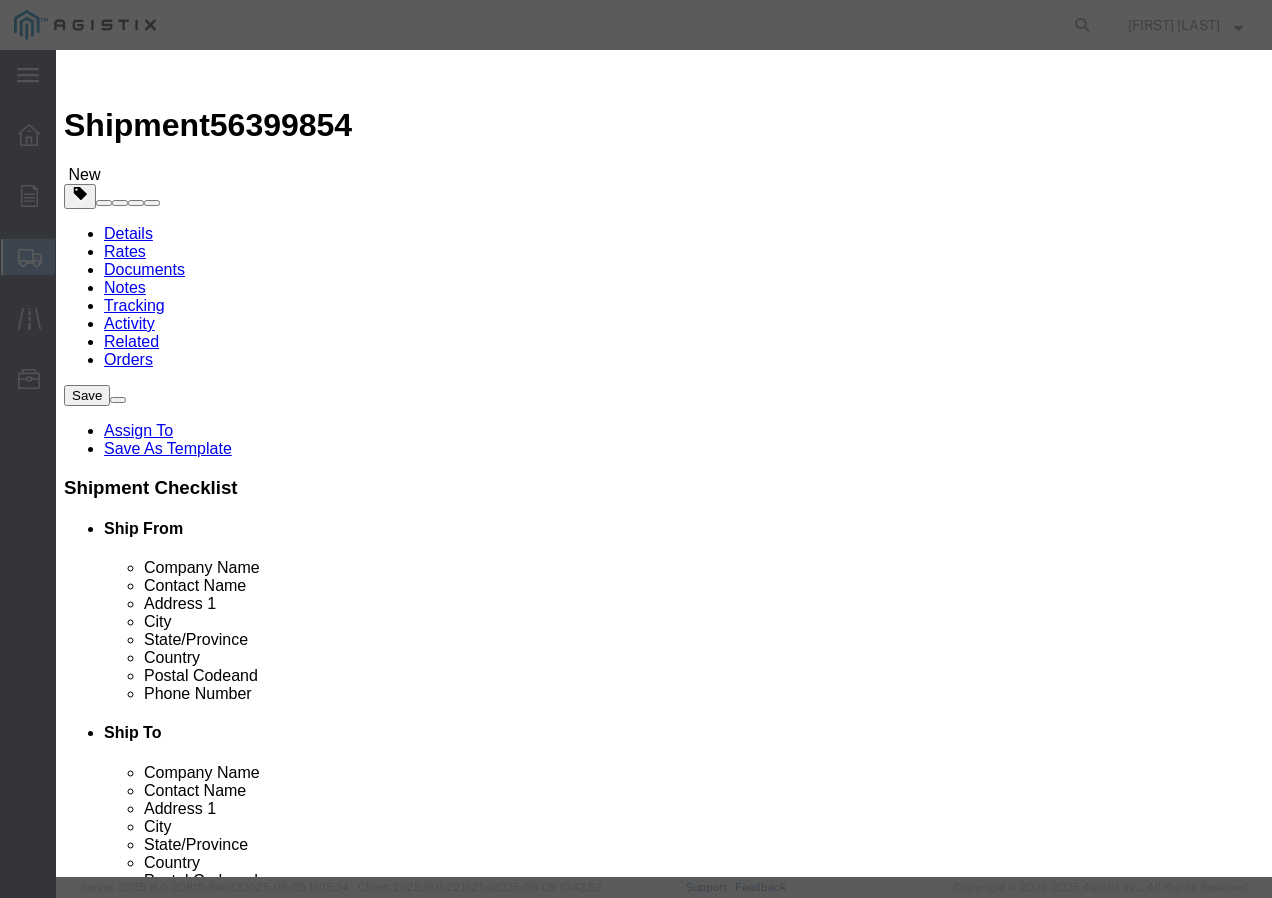 click 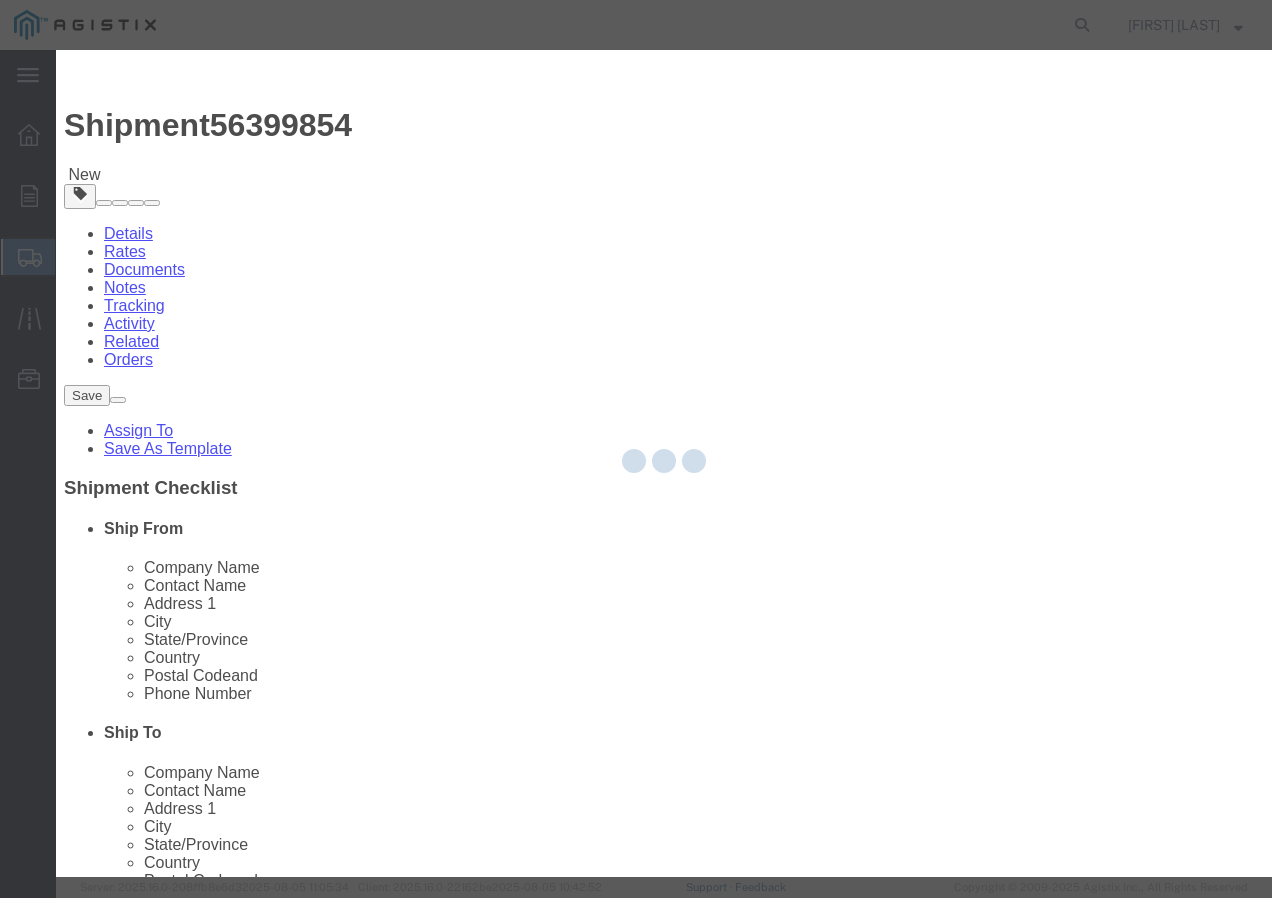 type 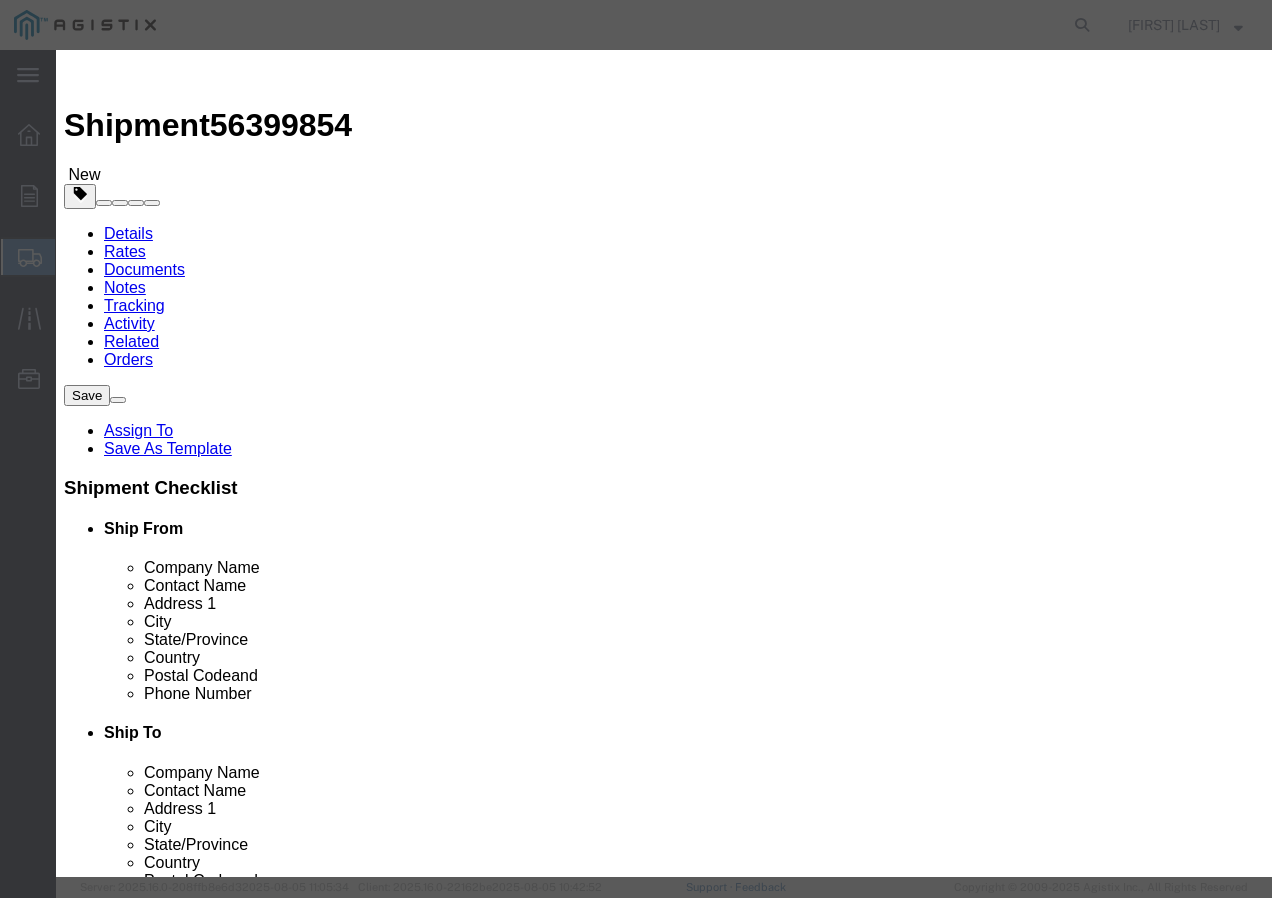 select on "USD" 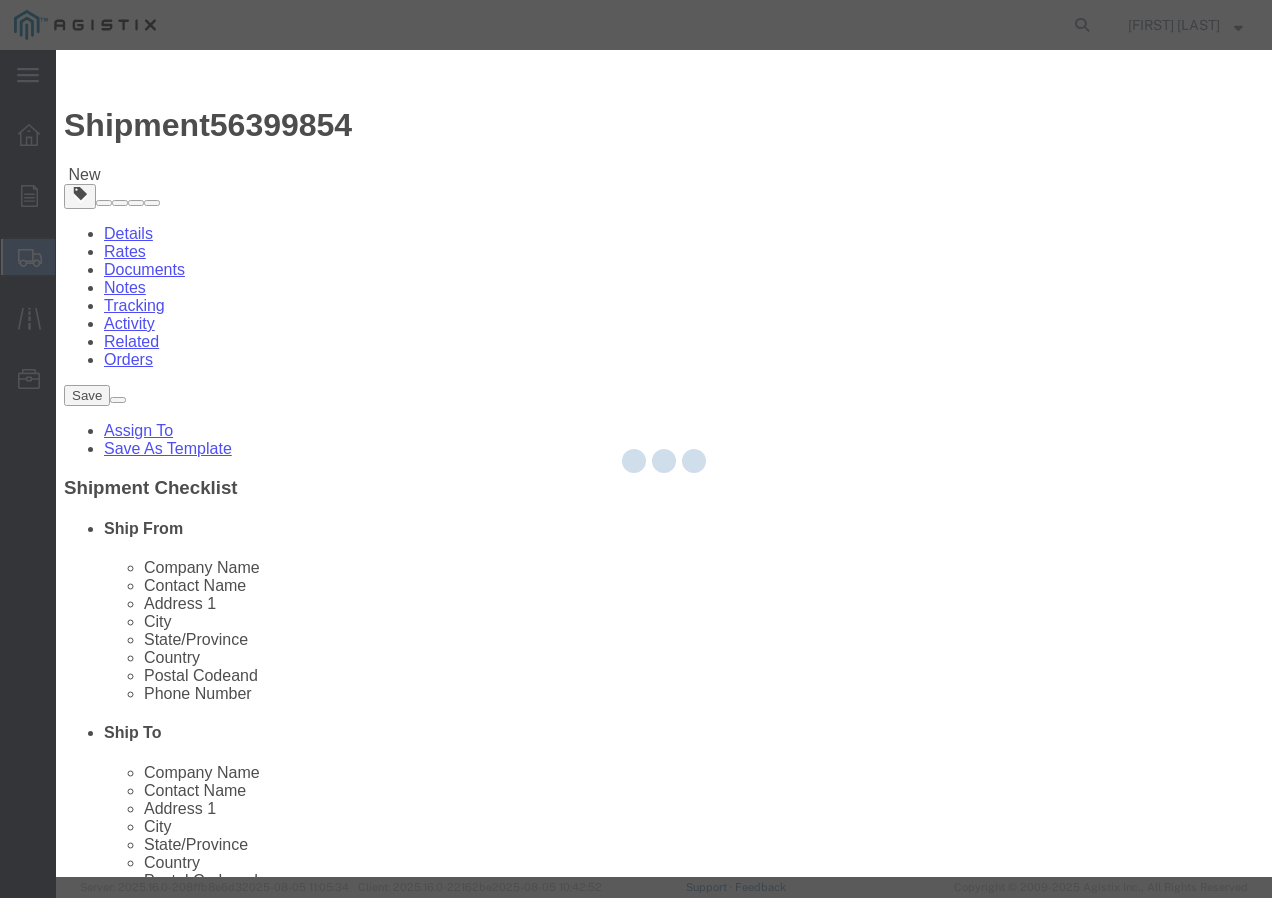 type 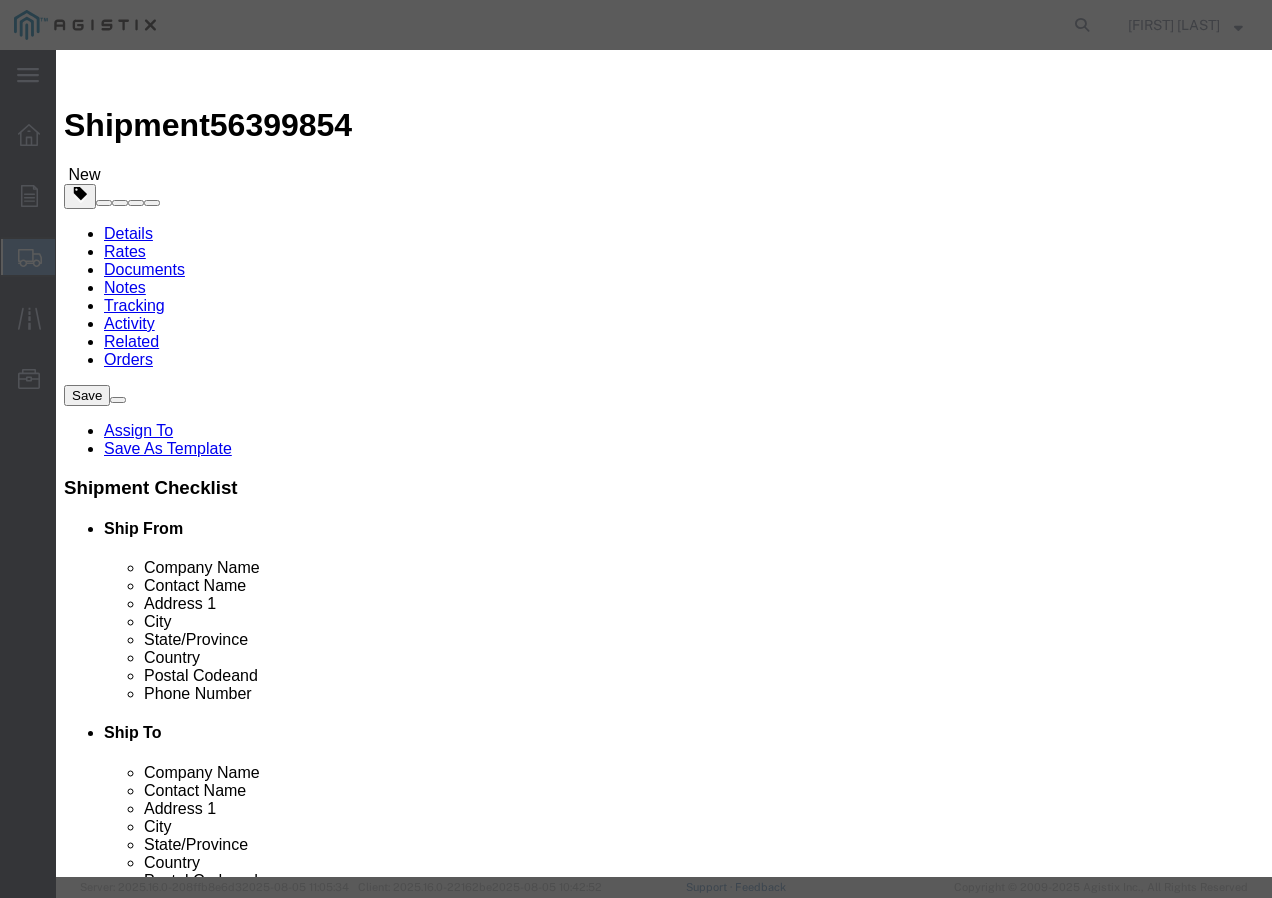 click 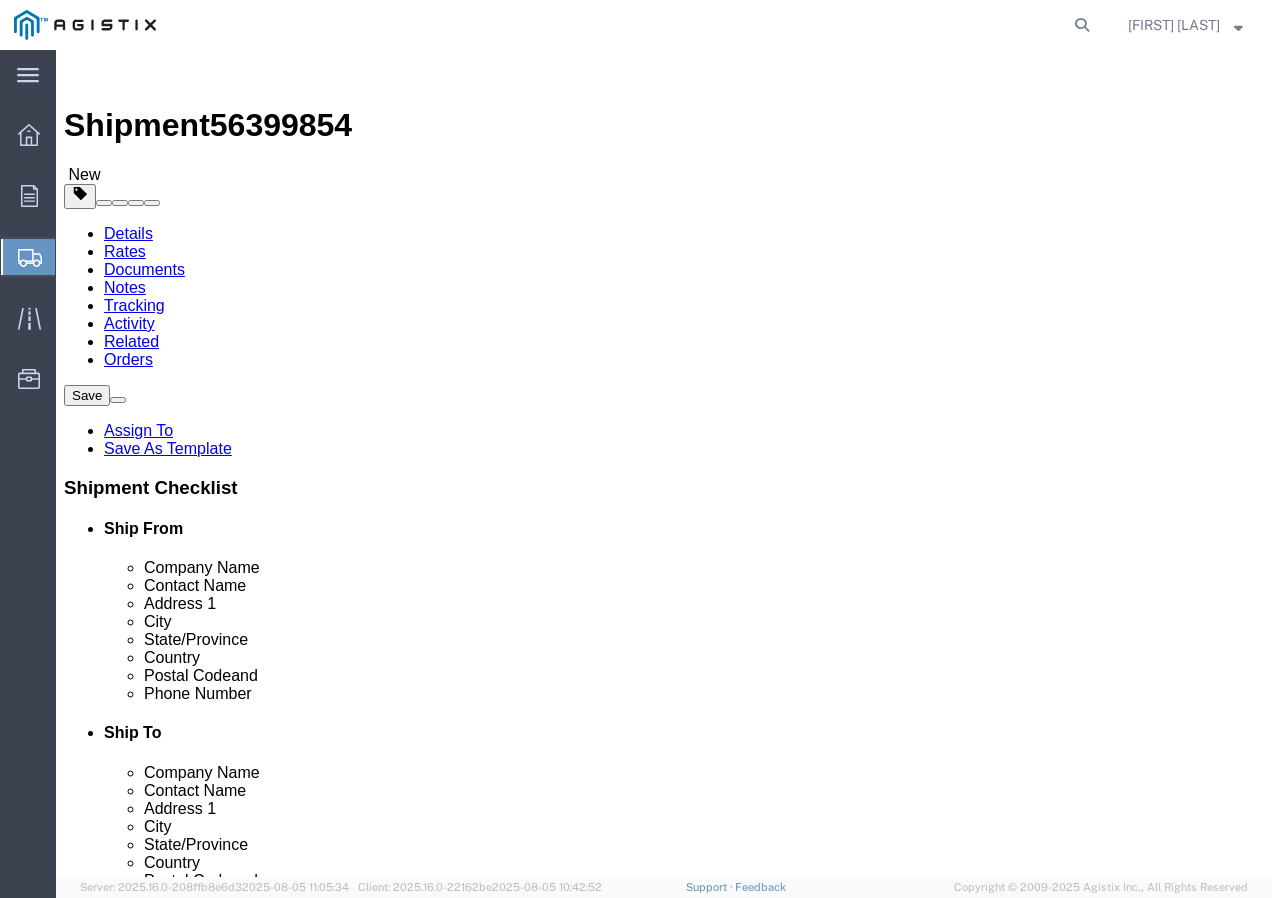 click on "1" 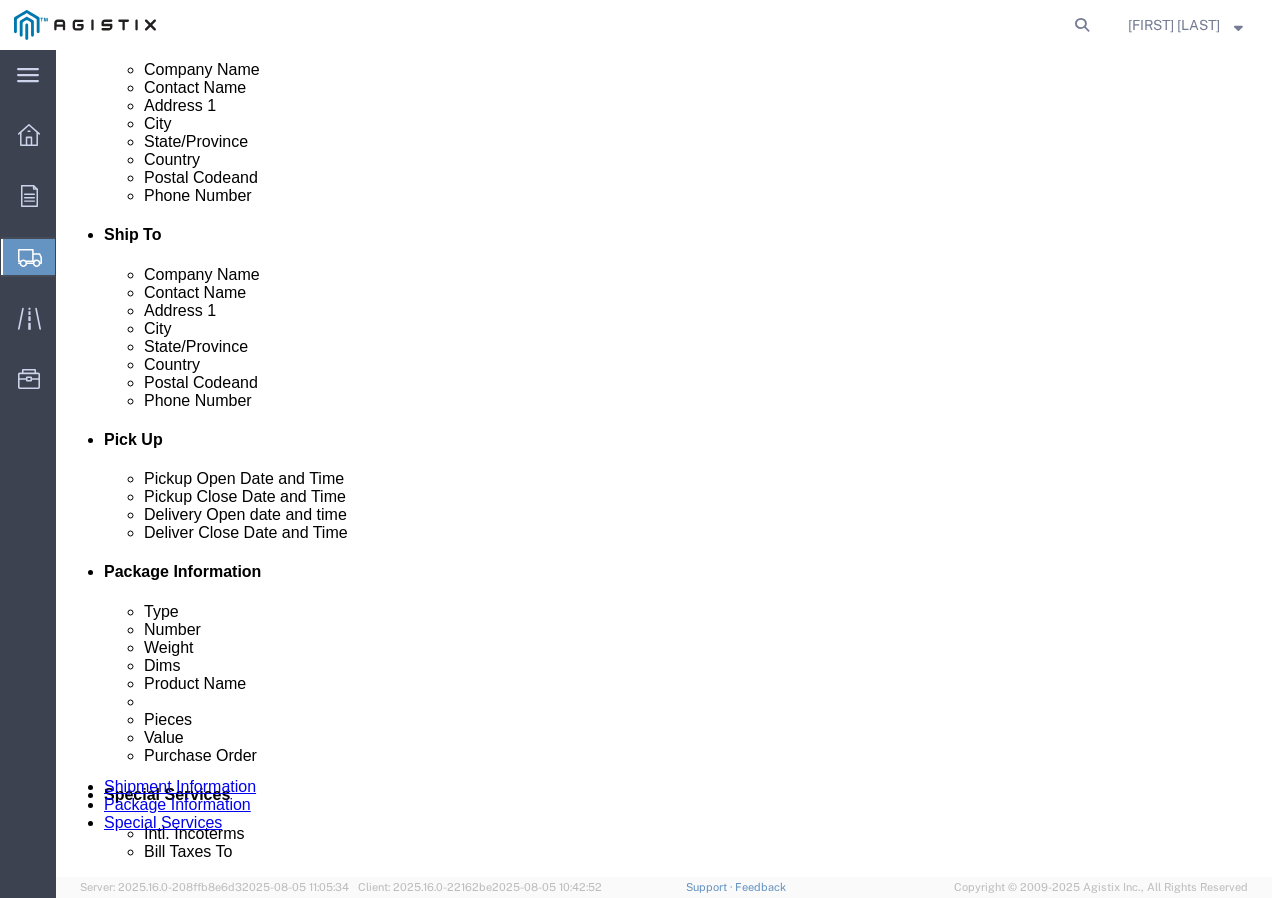 scroll, scrollTop: 509, scrollLeft: 0, axis: vertical 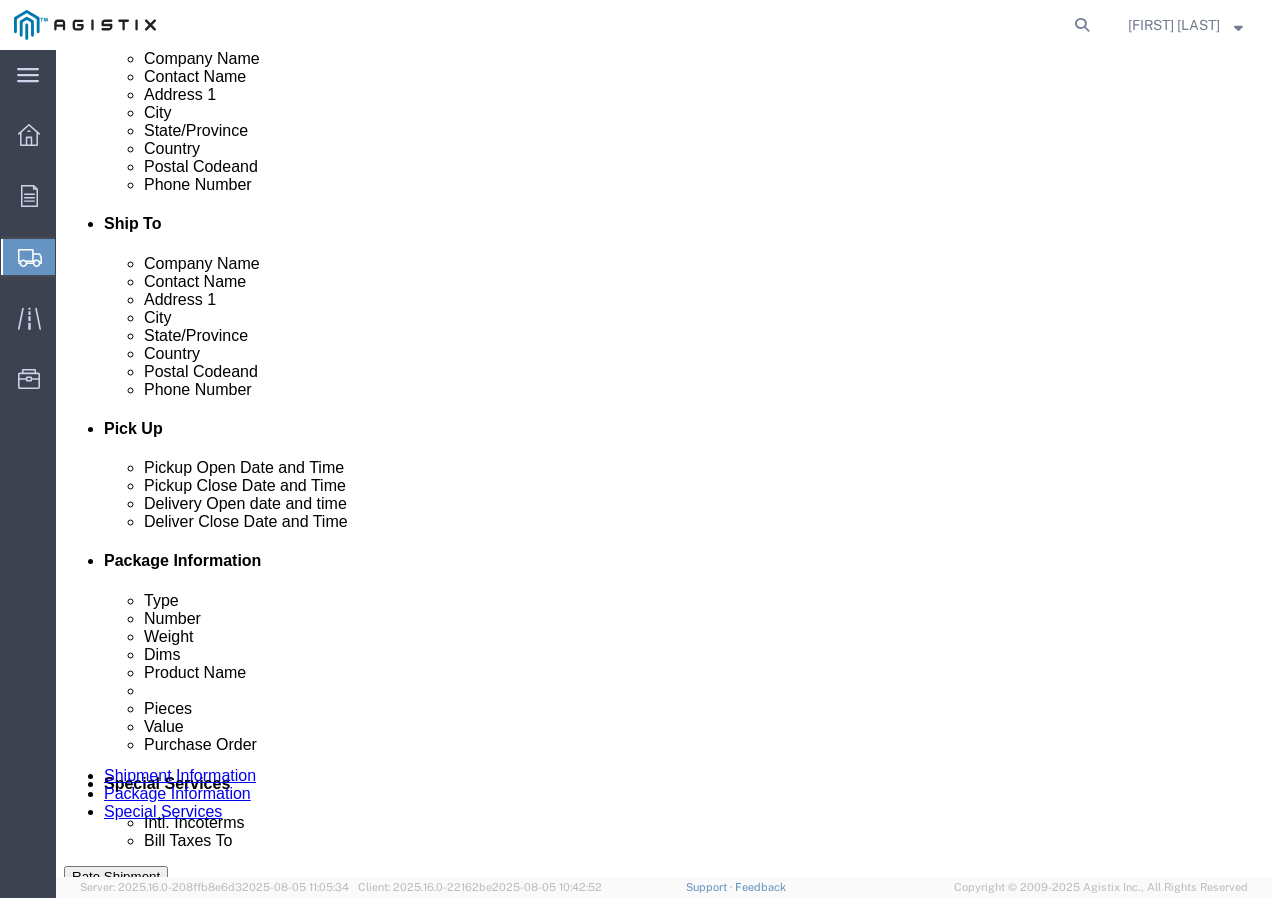 type on "70" 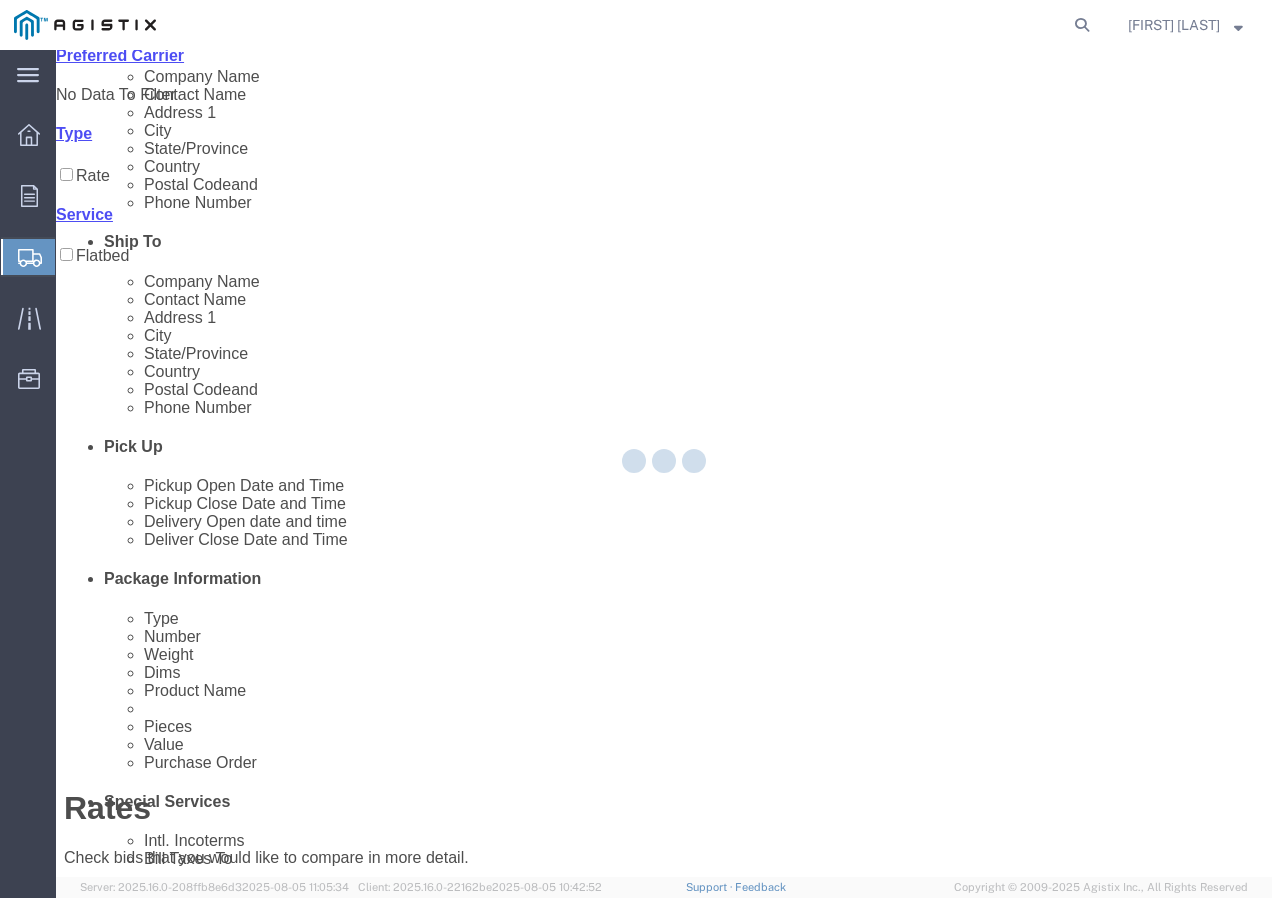 scroll, scrollTop: 0, scrollLeft: 0, axis: both 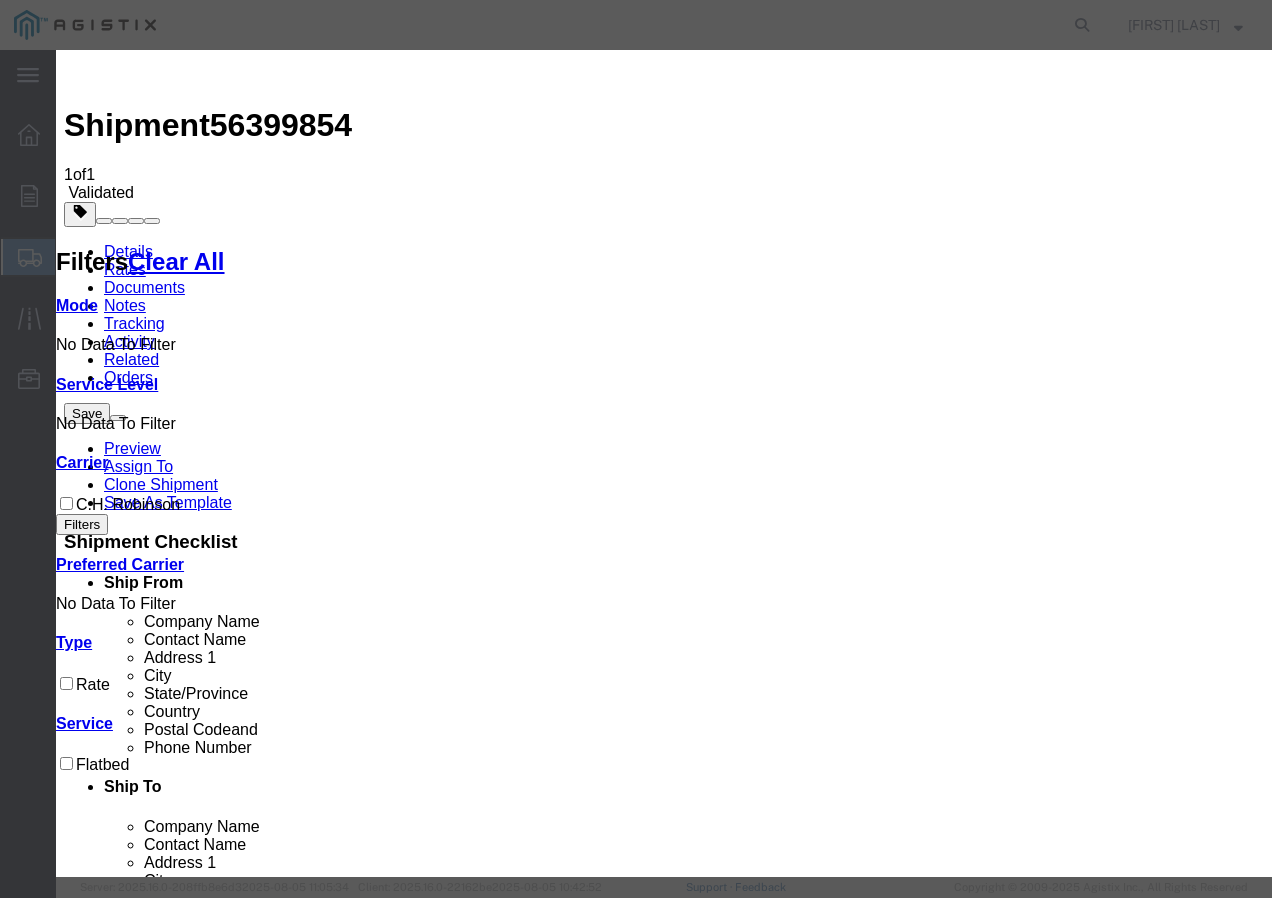 click at bounding box center (72, 3560) 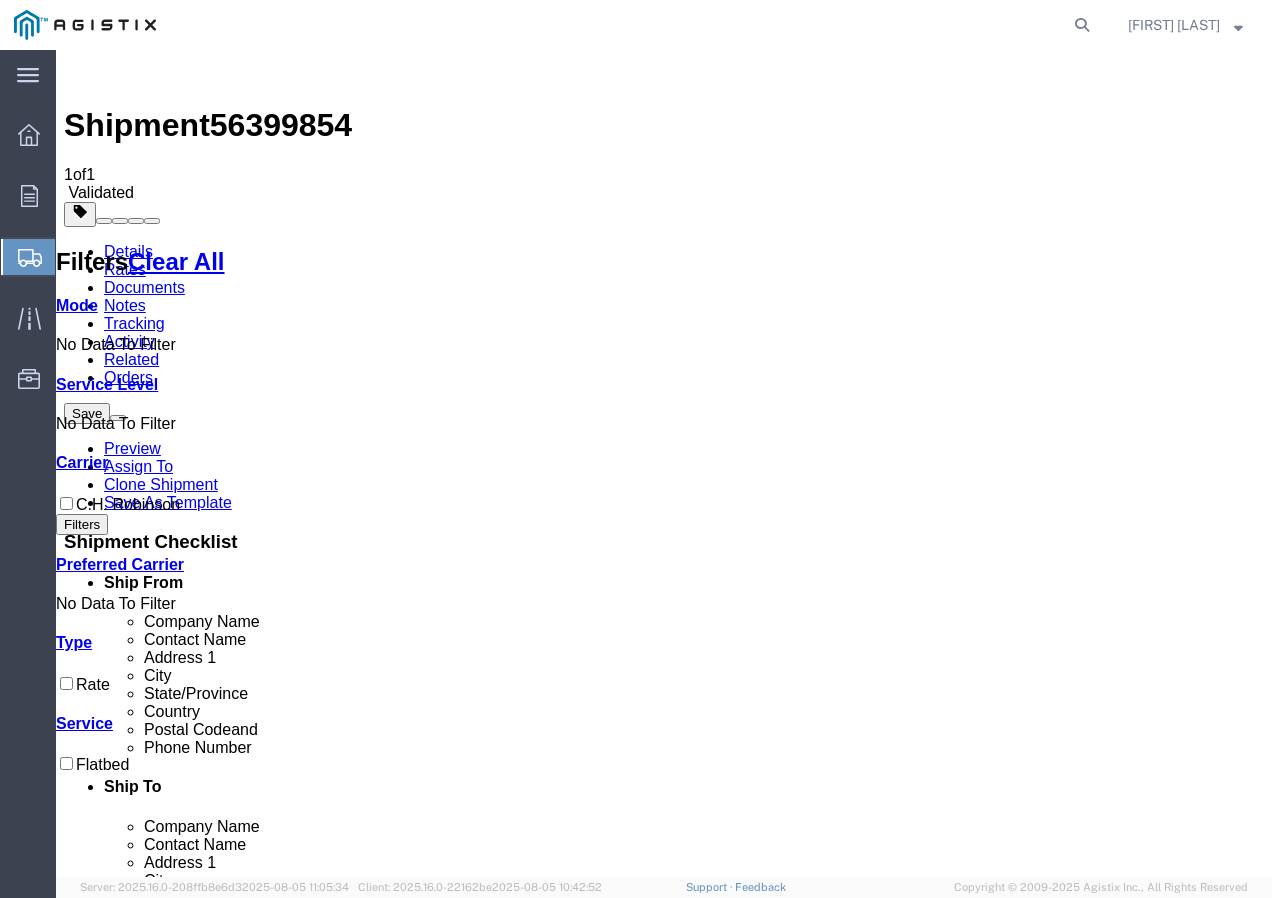 click on "Book" at bounding box center (979, 1850) 